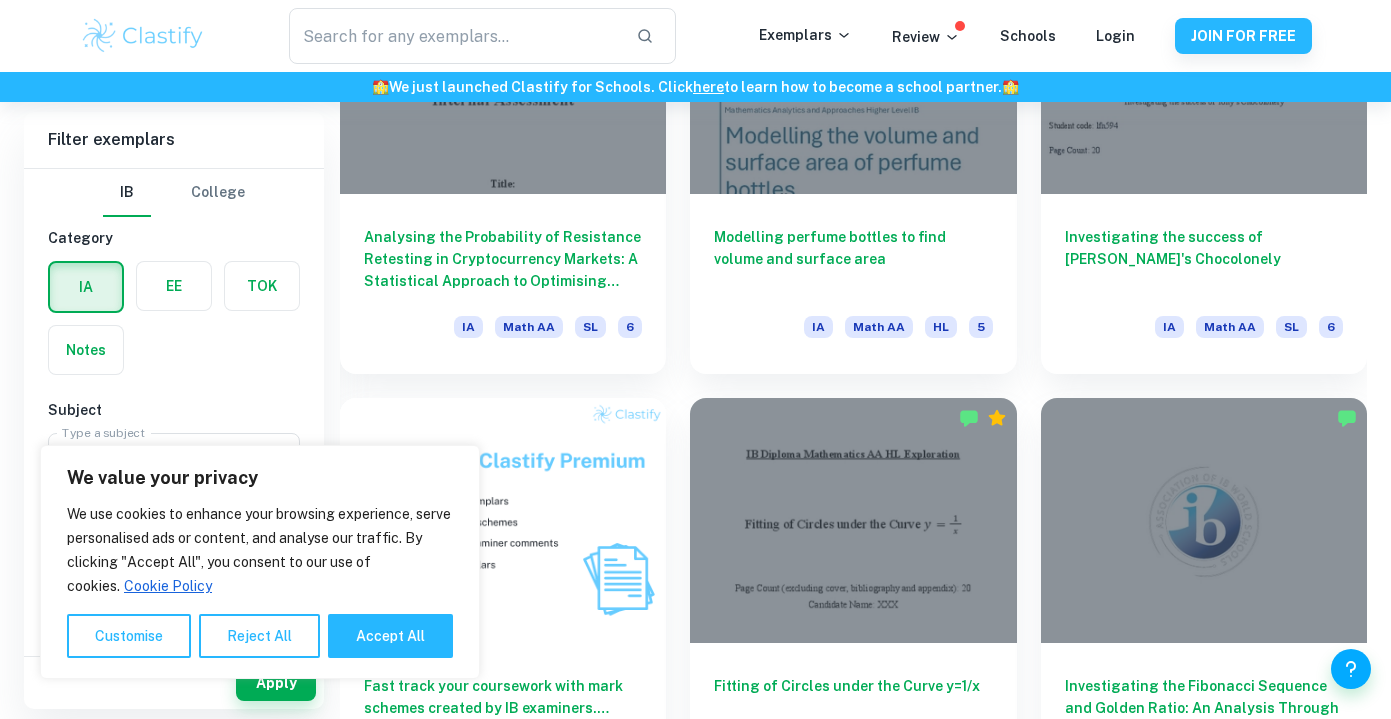 scroll, scrollTop: 1211, scrollLeft: 0, axis: vertical 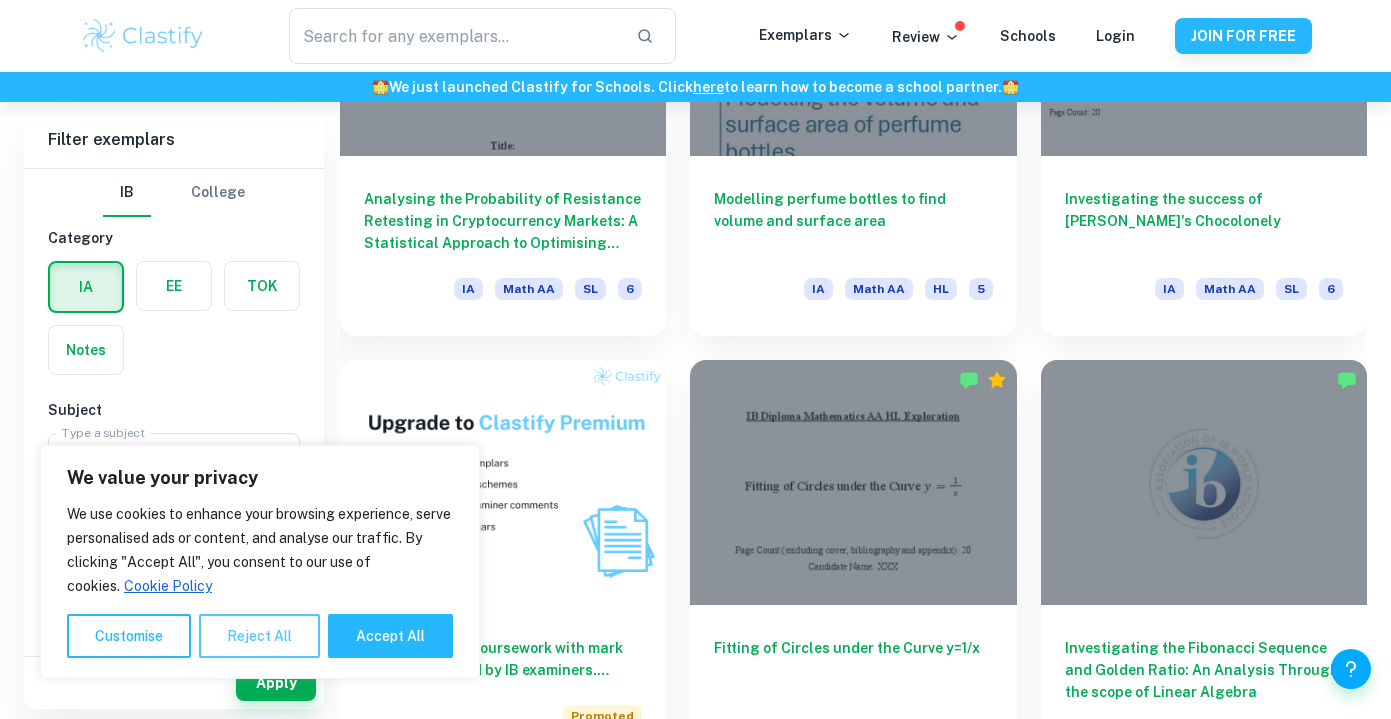 click on "Reject All" at bounding box center [259, 636] 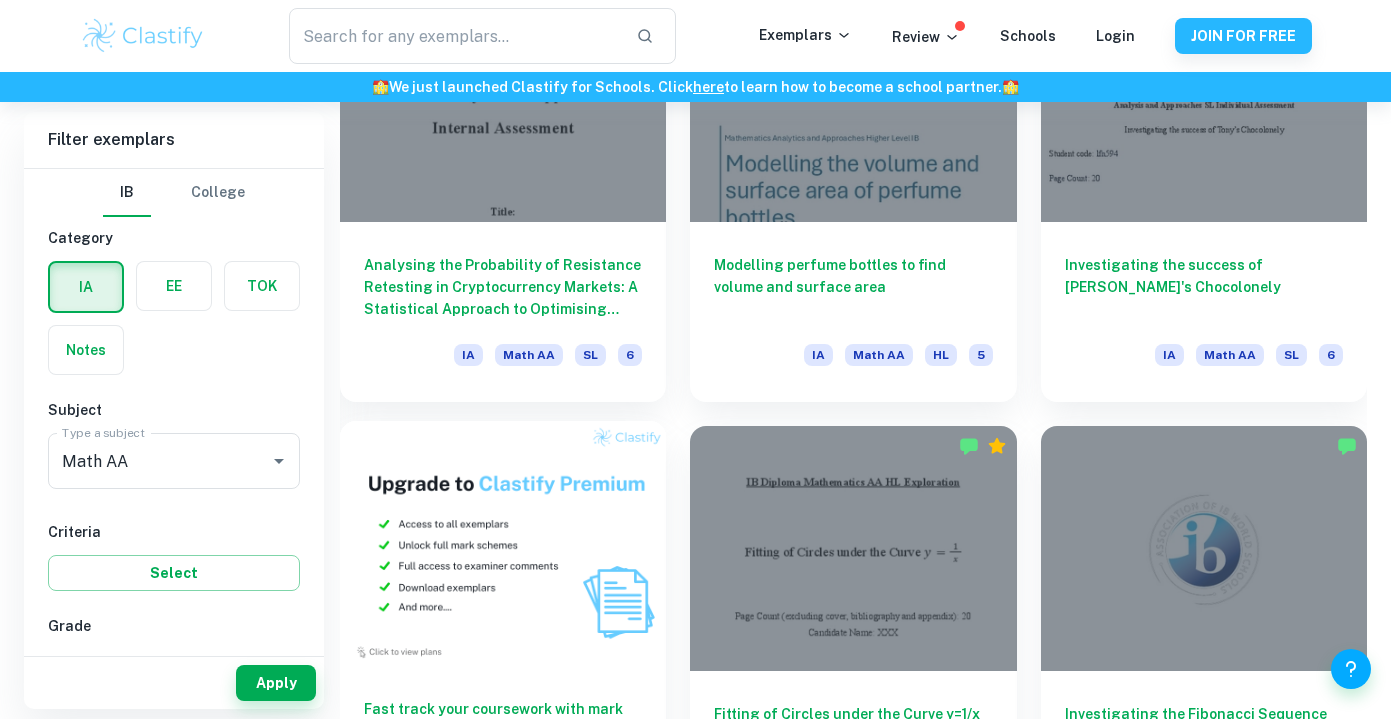 scroll, scrollTop: 1165, scrollLeft: 0, axis: vertical 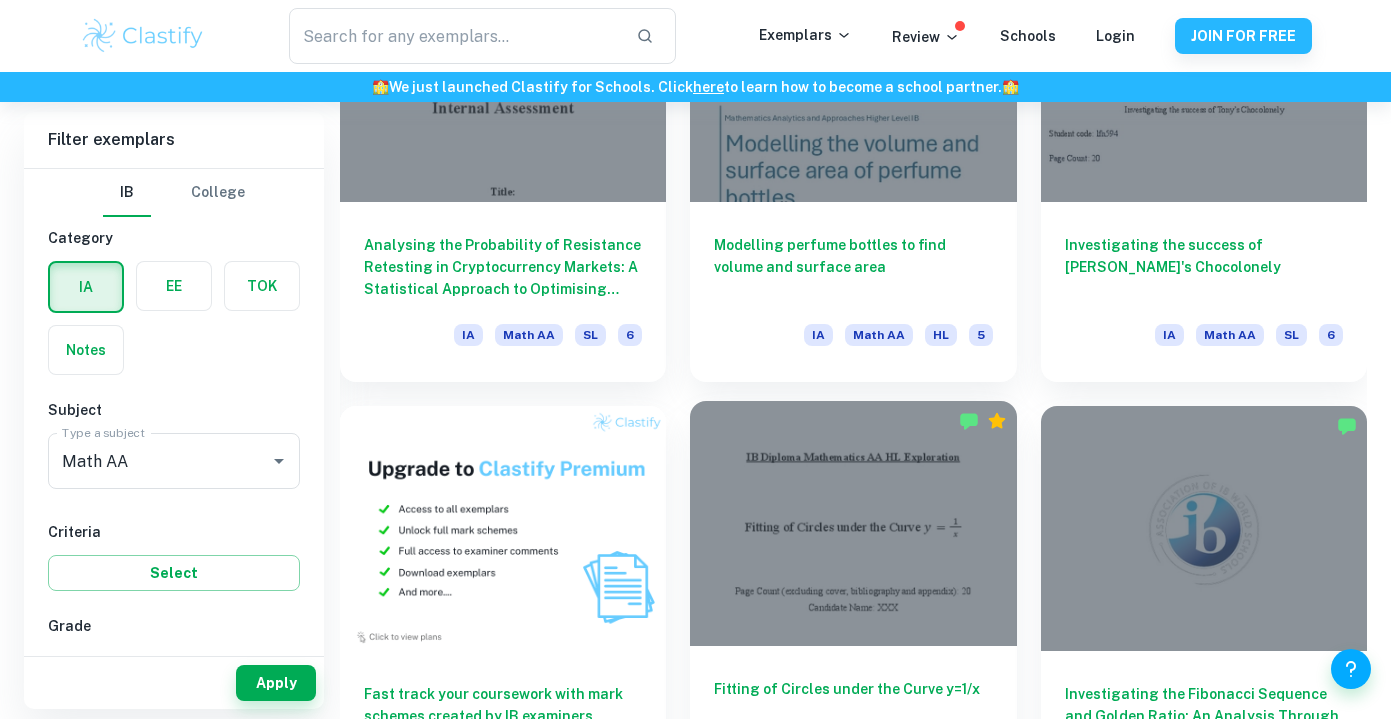 click at bounding box center [853, 523] 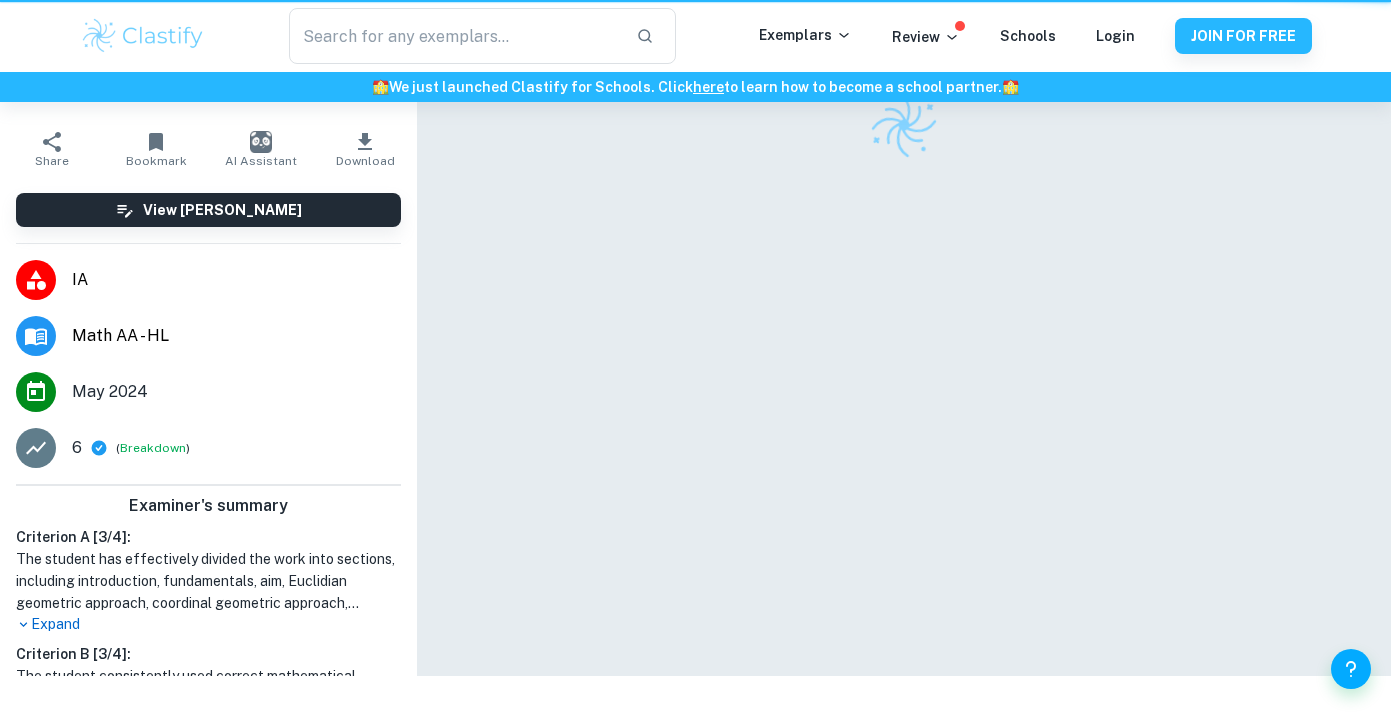 click at bounding box center [904, 338] 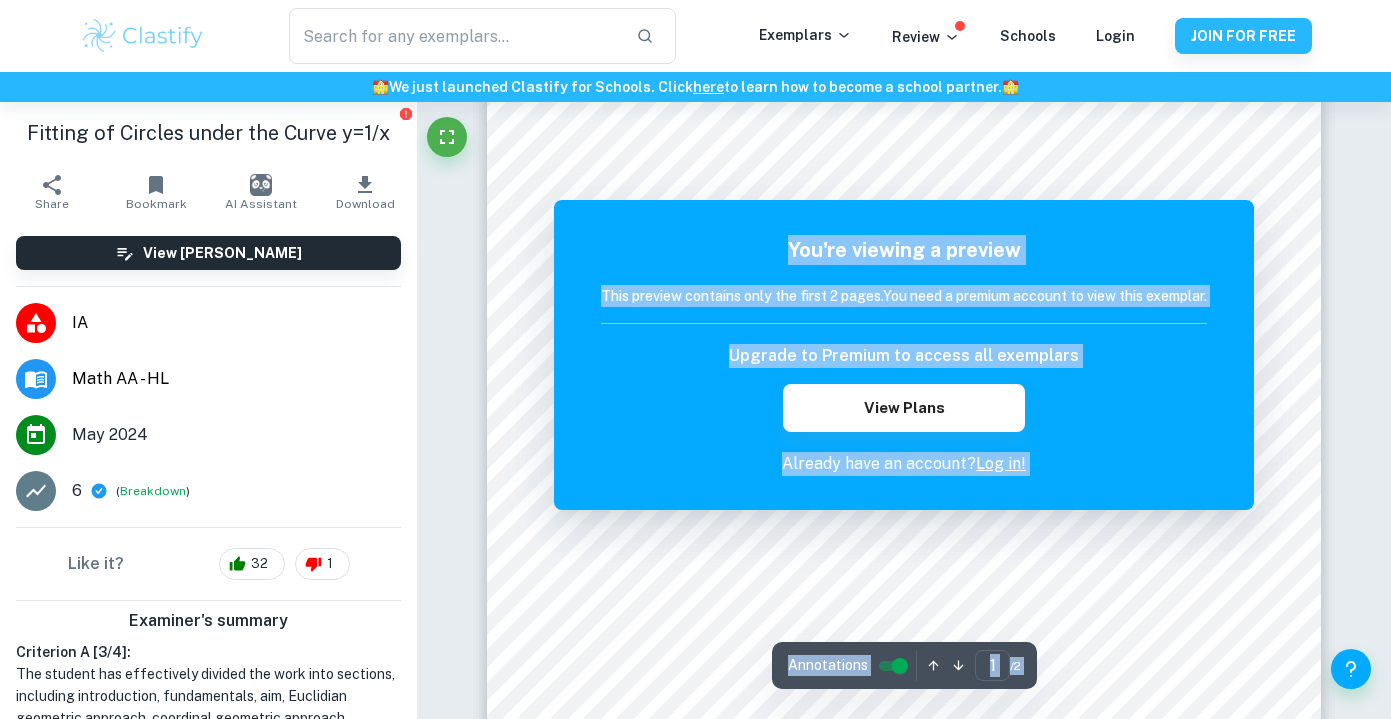 scroll, scrollTop: 163, scrollLeft: 0, axis: vertical 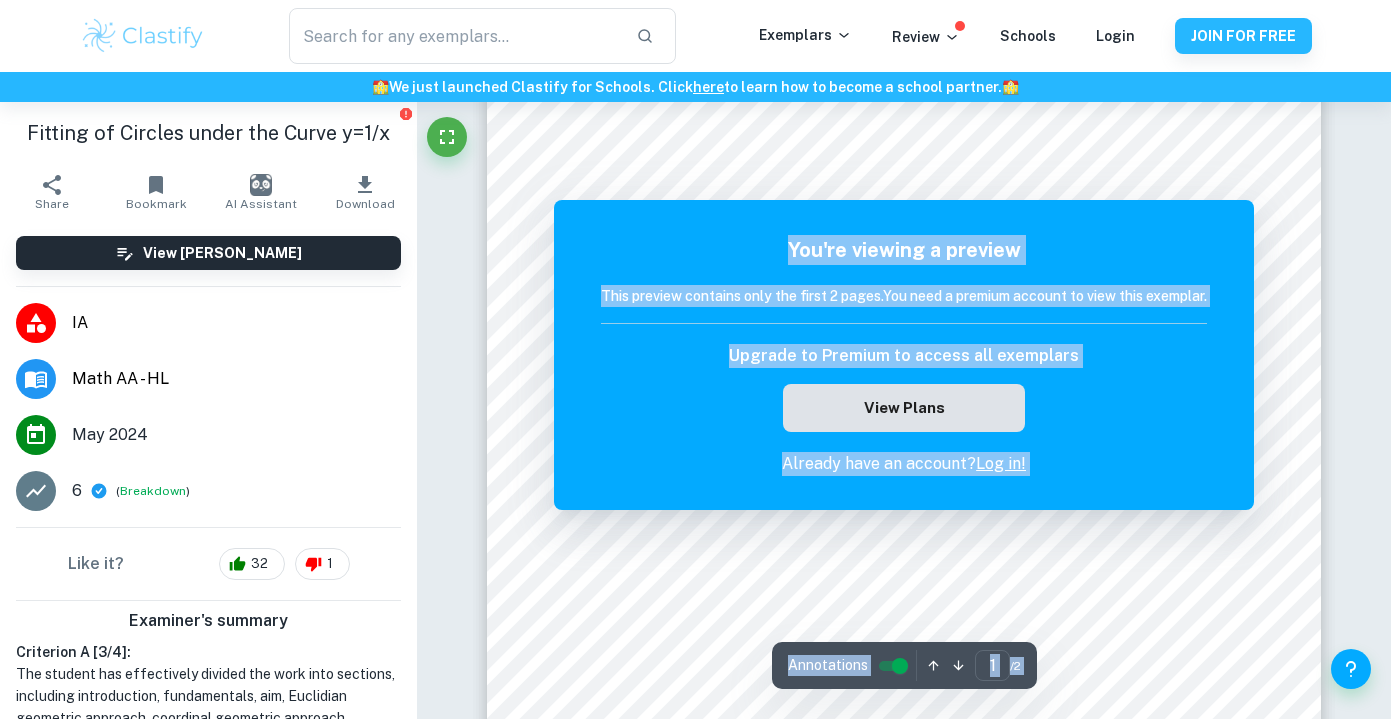click on "View Plans" at bounding box center (904, 408) 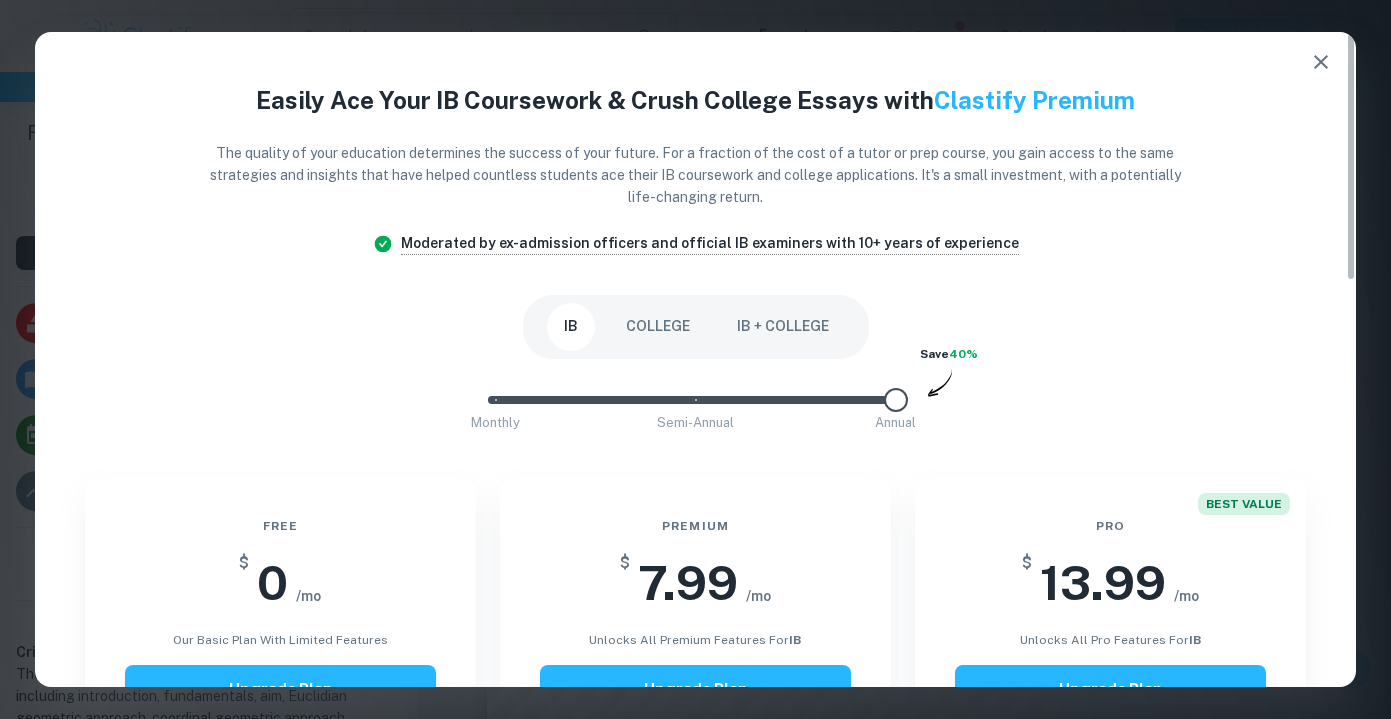 click 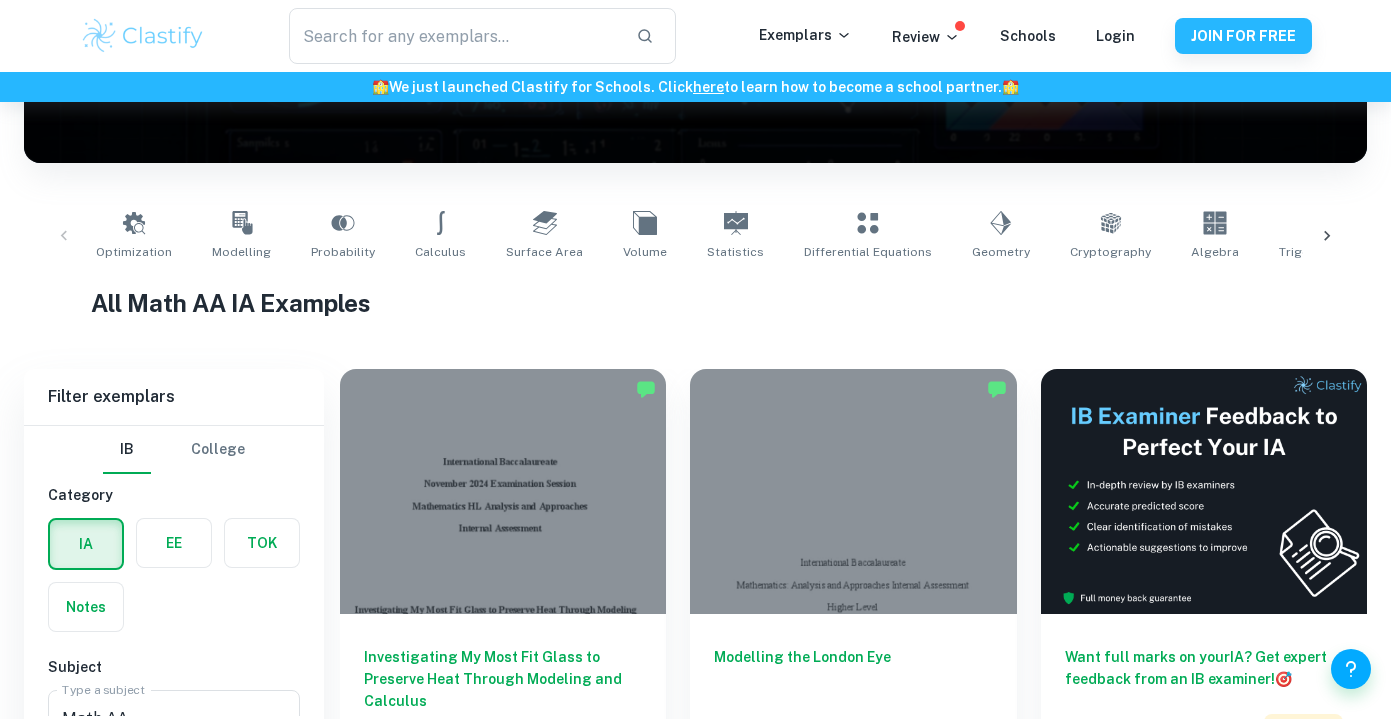 scroll, scrollTop: 392, scrollLeft: 0, axis: vertical 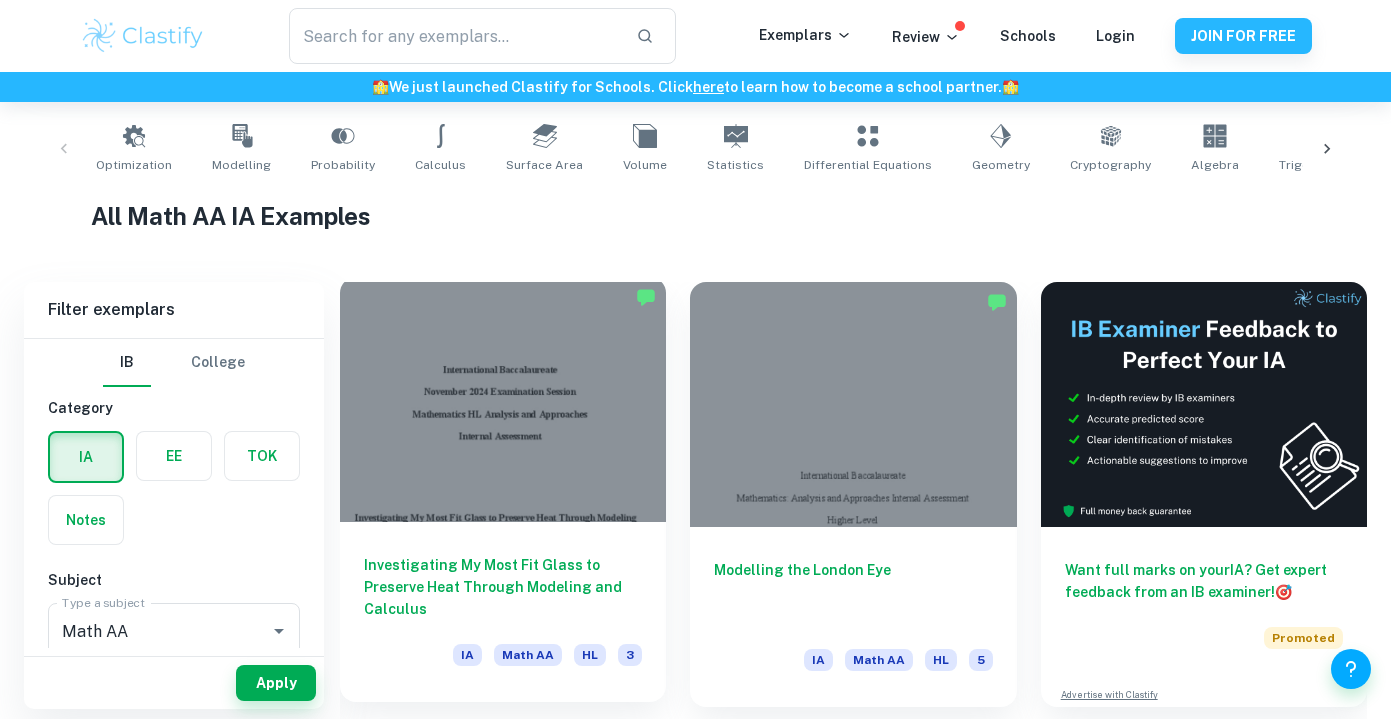 click at bounding box center [503, 399] 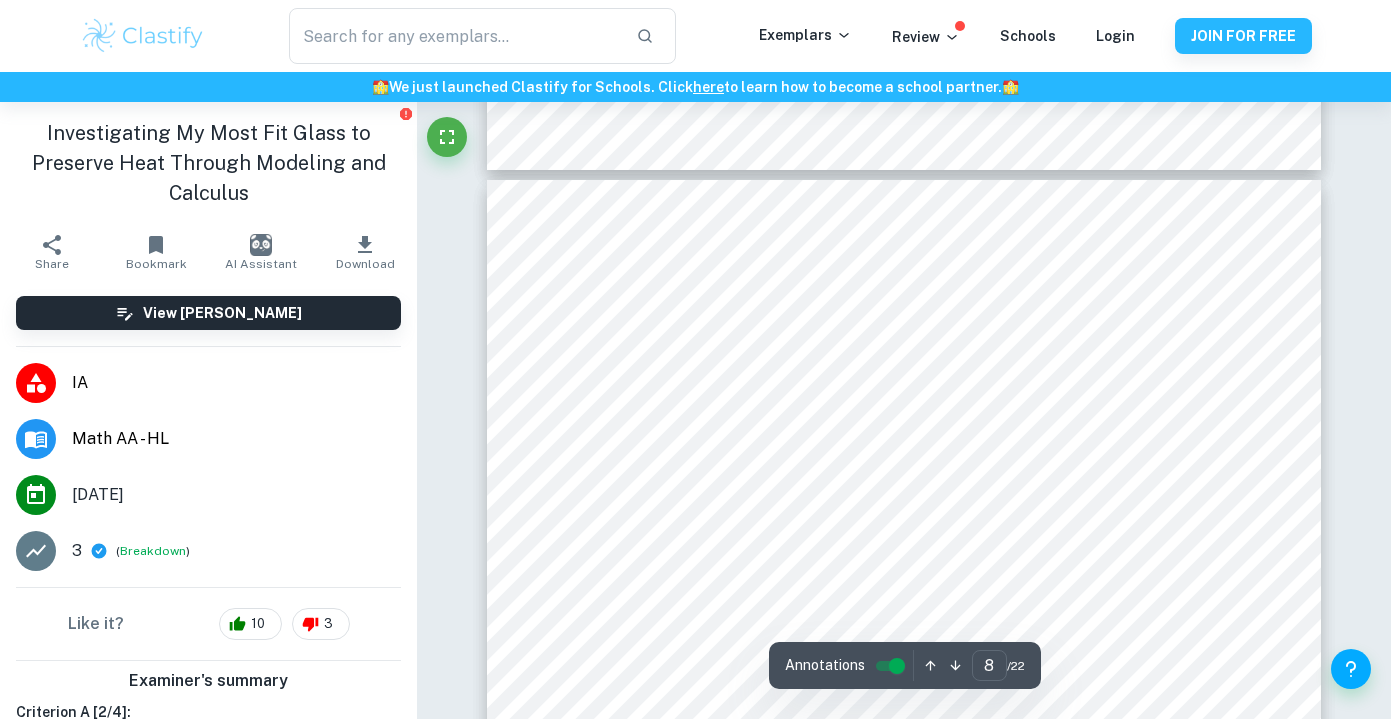 scroll, scrollTop: 8540, scrollLeft: 0, axis: vertical 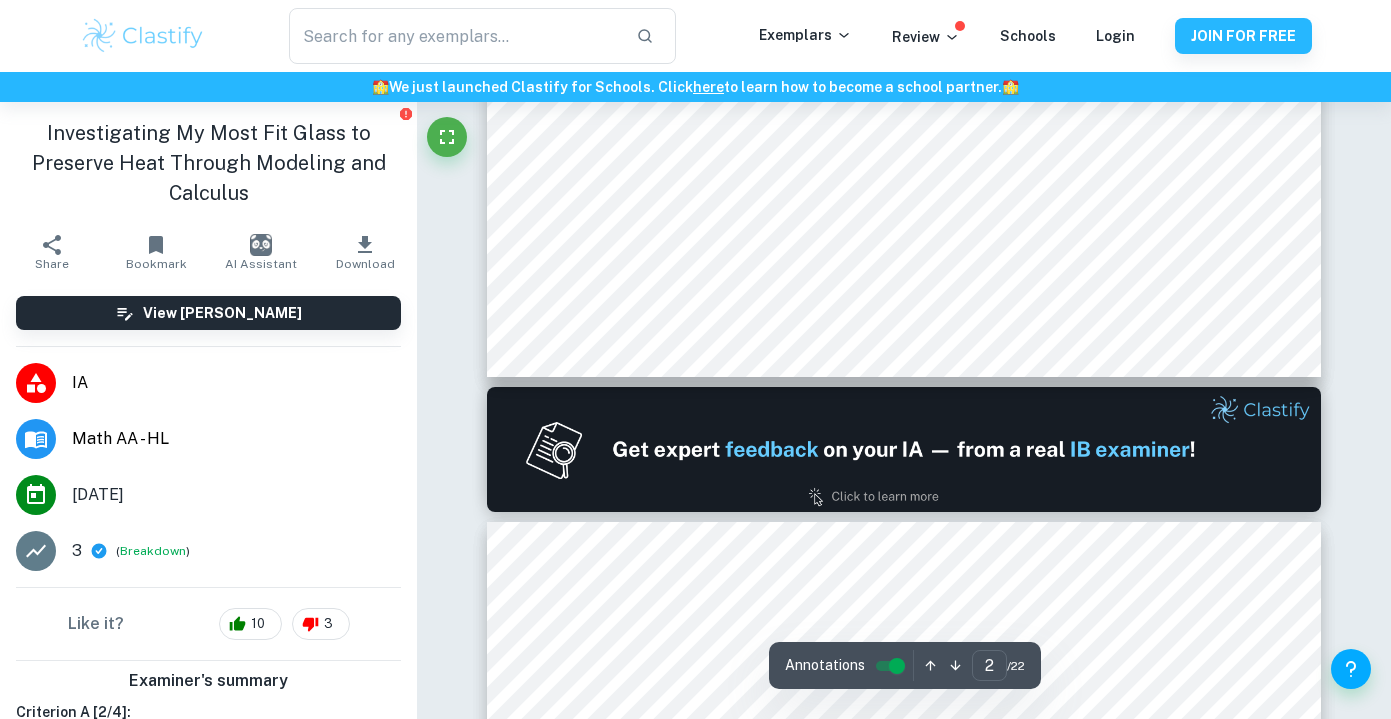 type on "1" 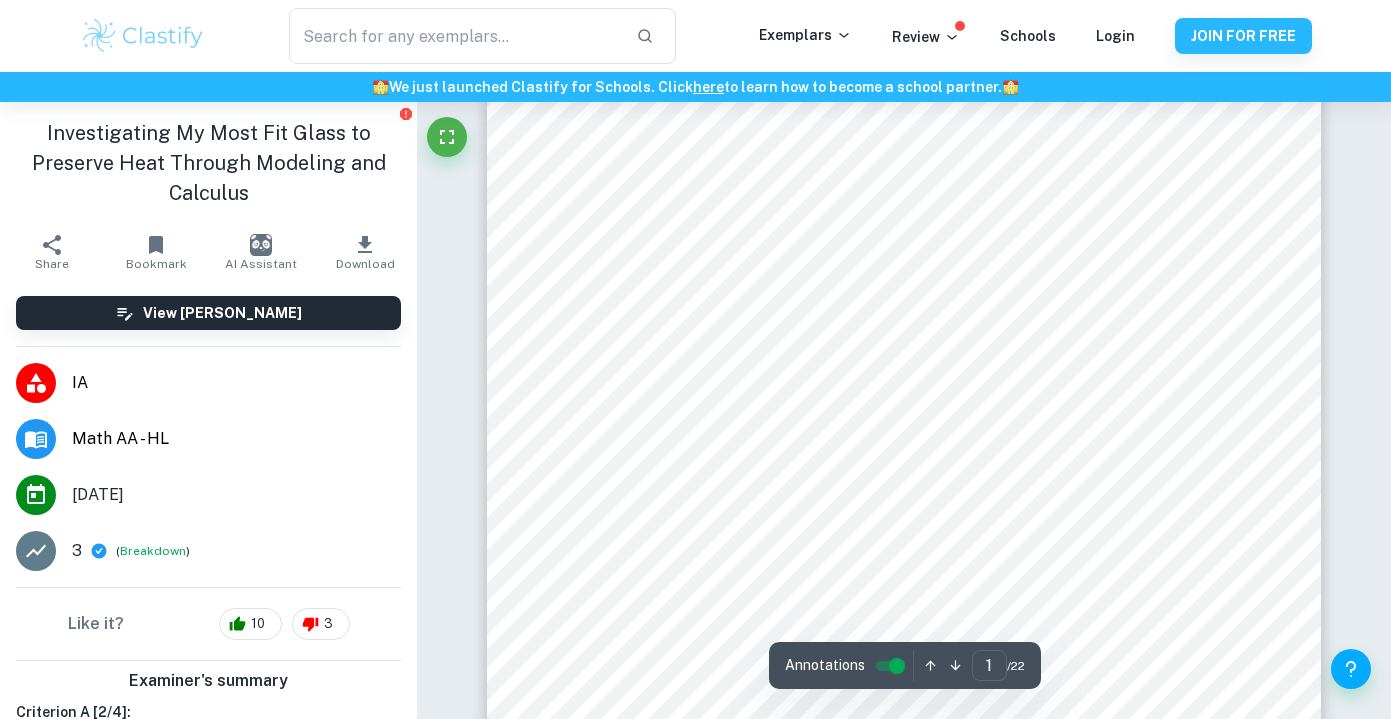 scroll, scrollTop: 103, scrollLeft: 0, axis: vertical 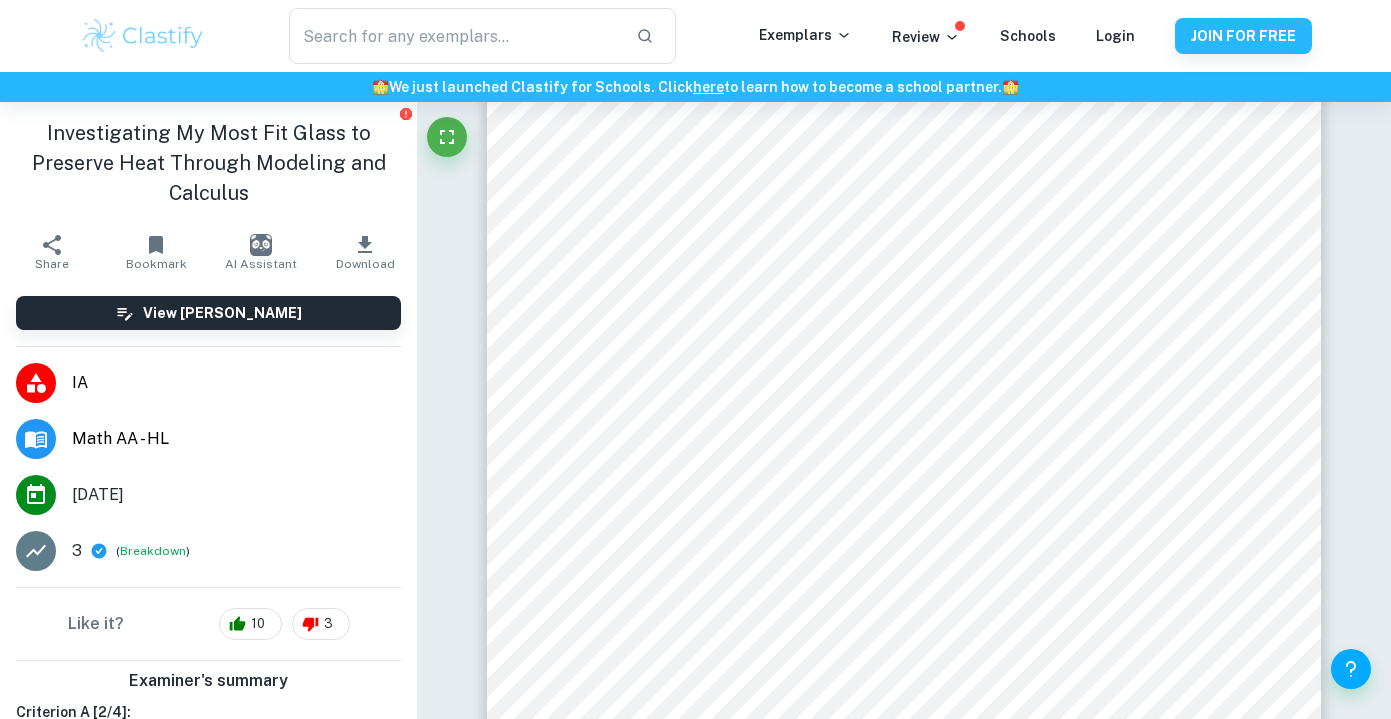 click on "IA" at bounding box center [236, 383] 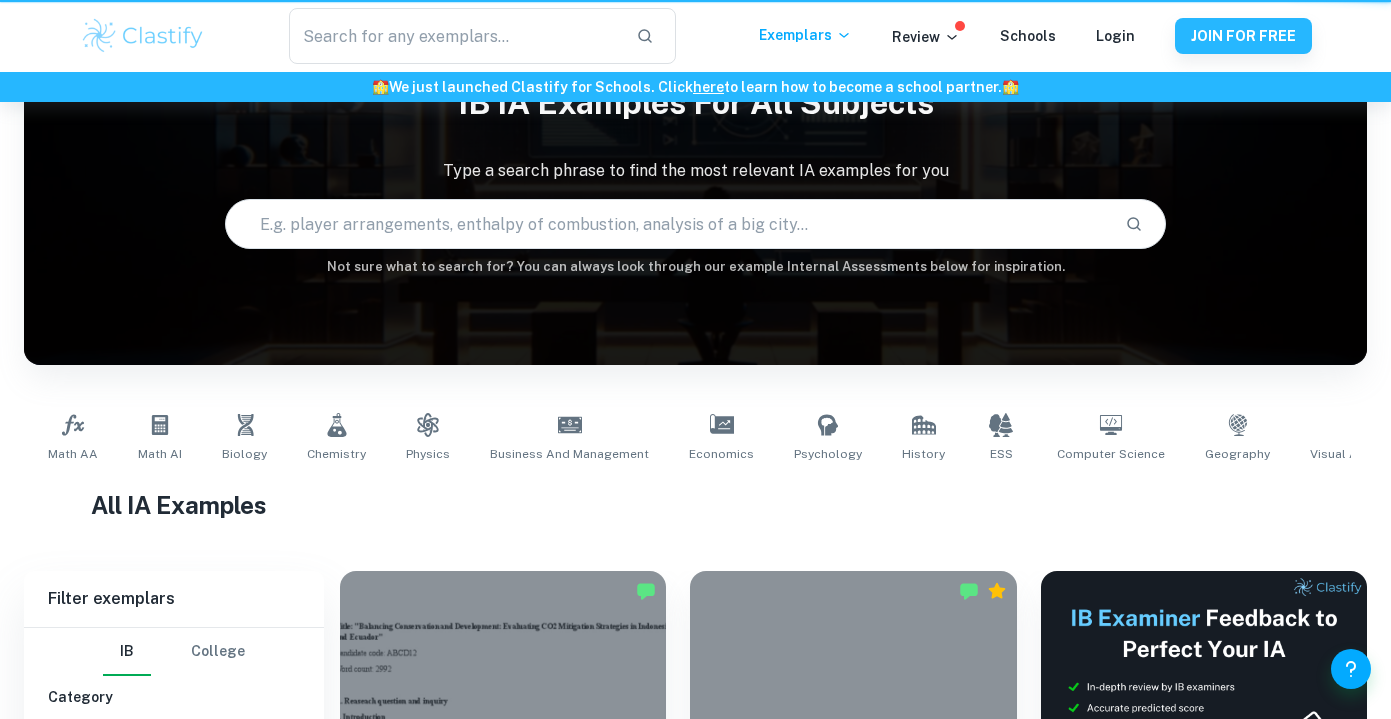 scroll, scrollTop: 0, scrollLeft: 0, axis: both 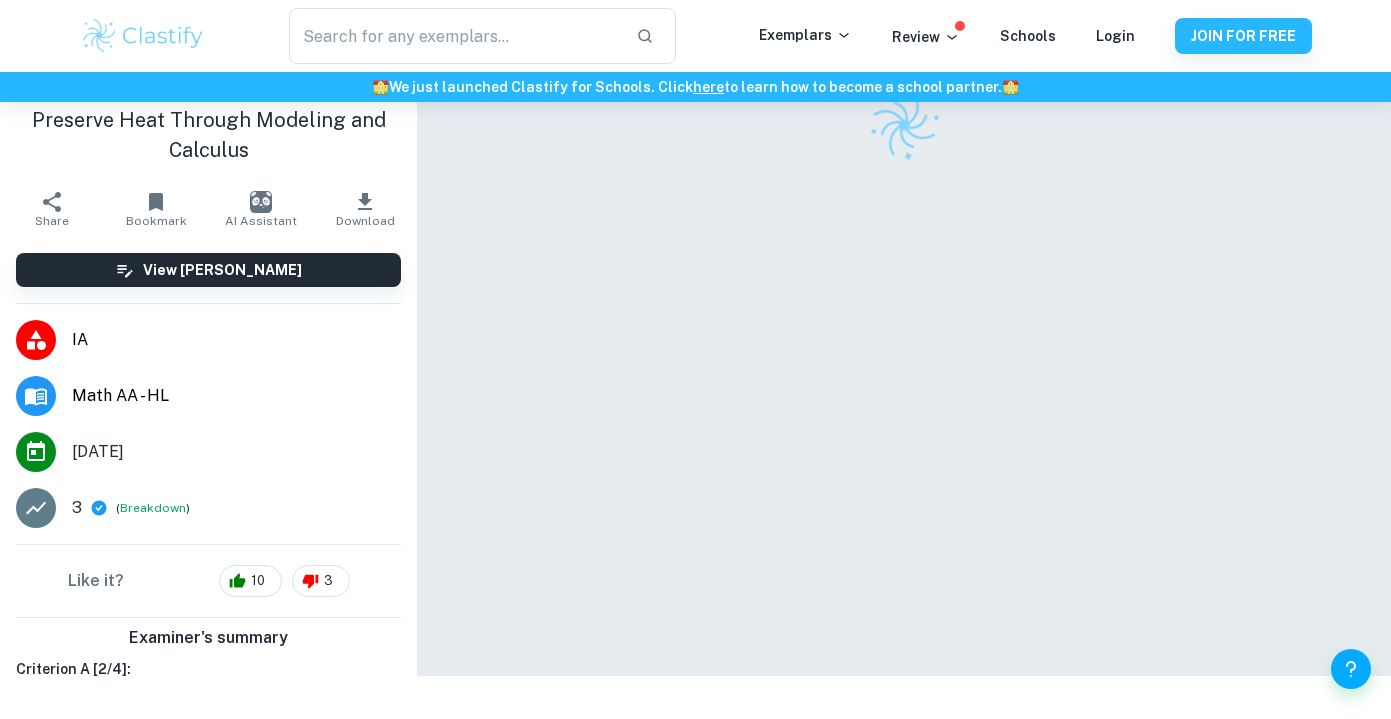 click on "Math AA - HL" at bounding box center (236, 396) 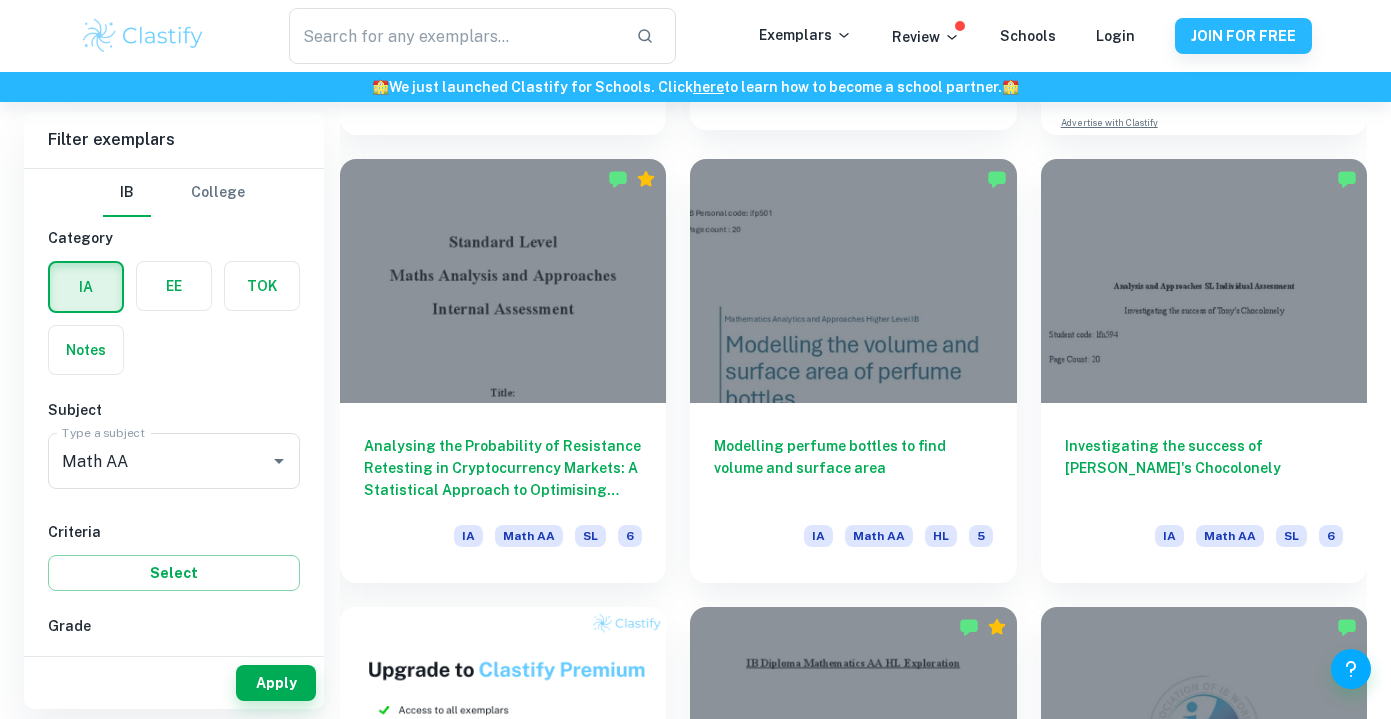 scroll, scrollTop: 967, scrollLeft: 0, axis: vertical 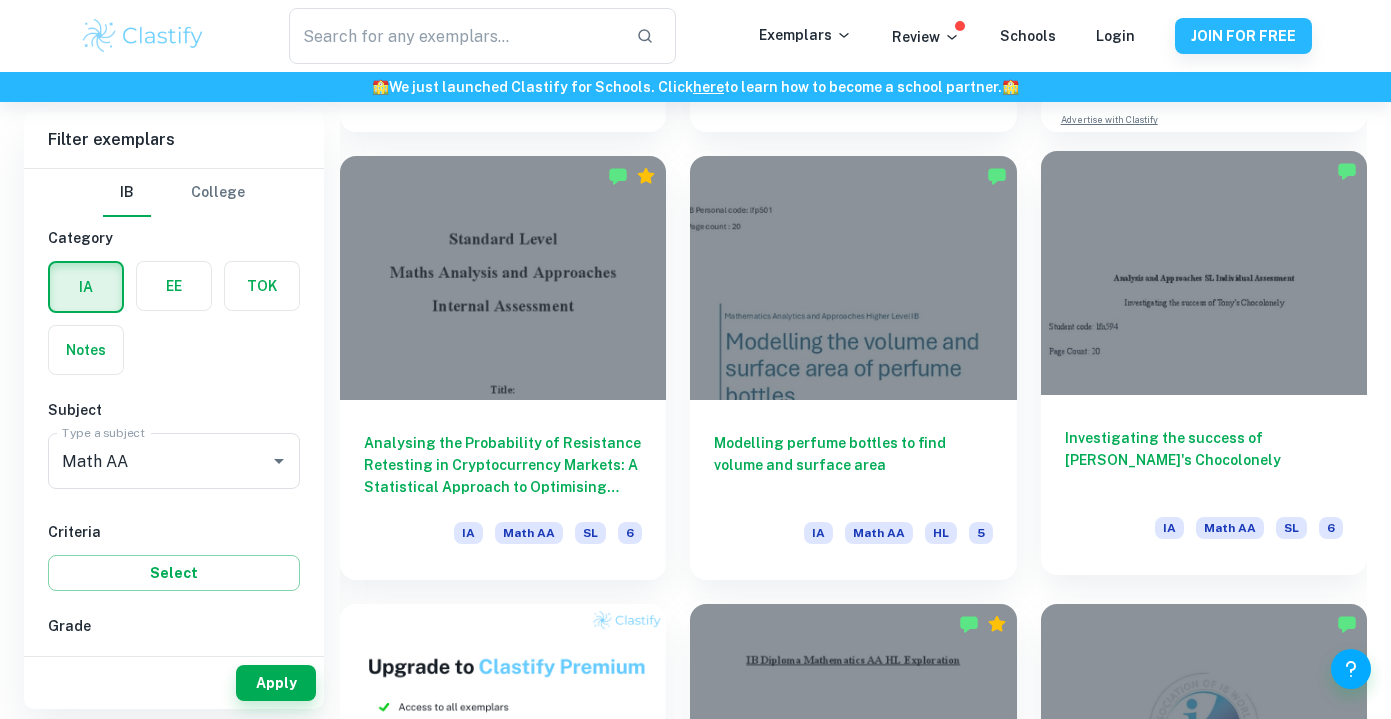 click at bounding box center [1204, 273] 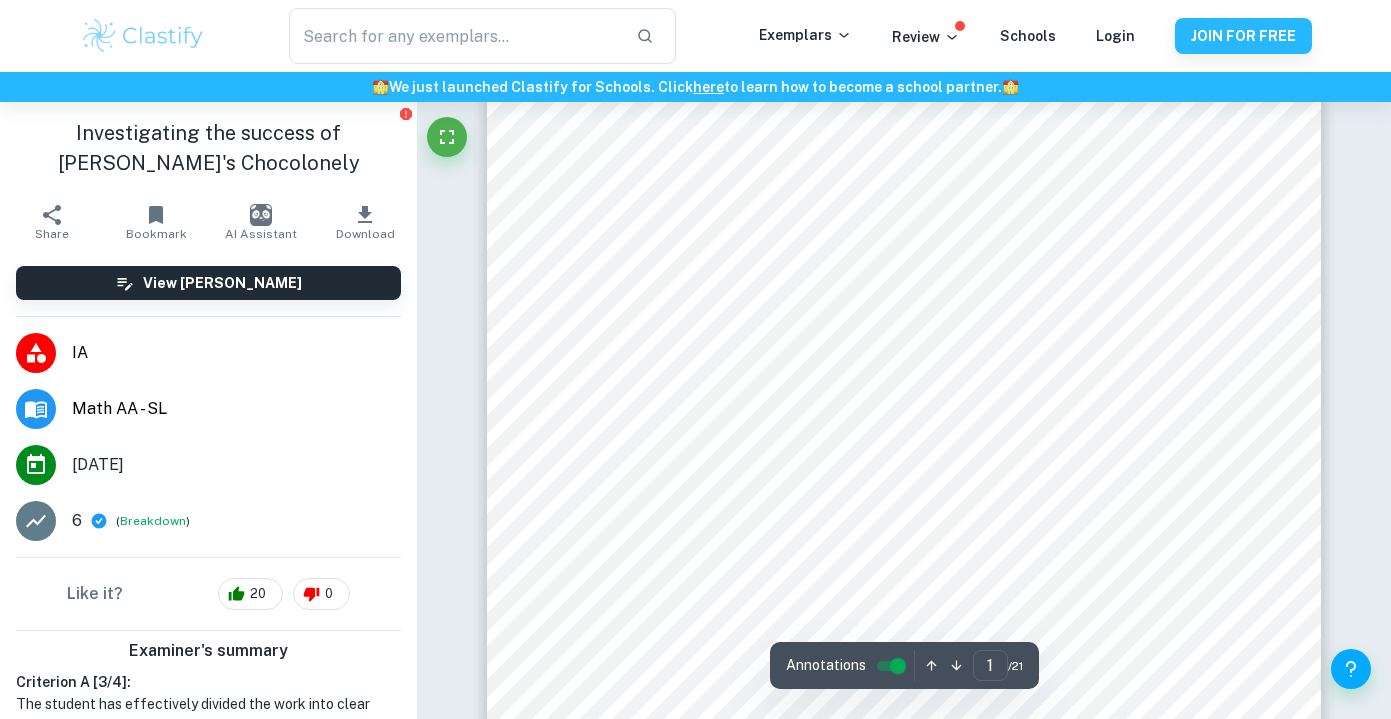 scroll, scrollTop: 0, scrollLeft: 0, axis: both 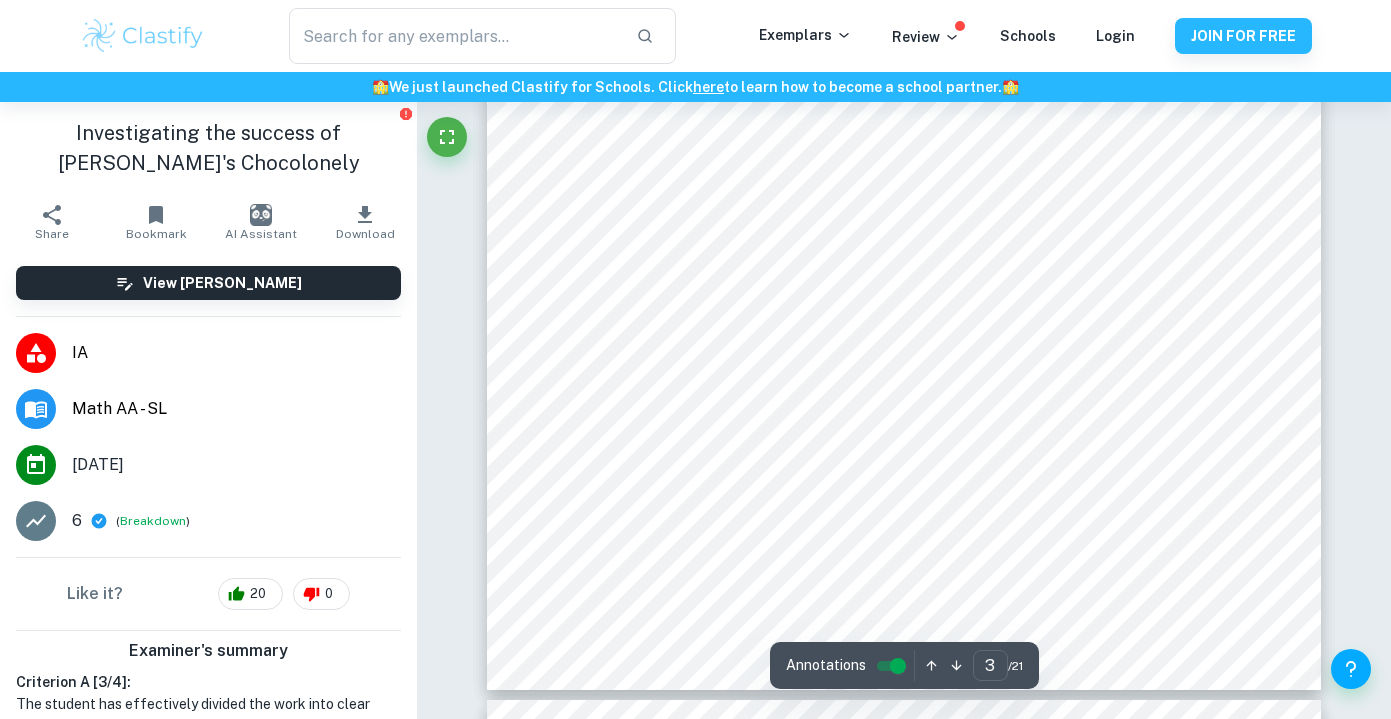 type on "4" 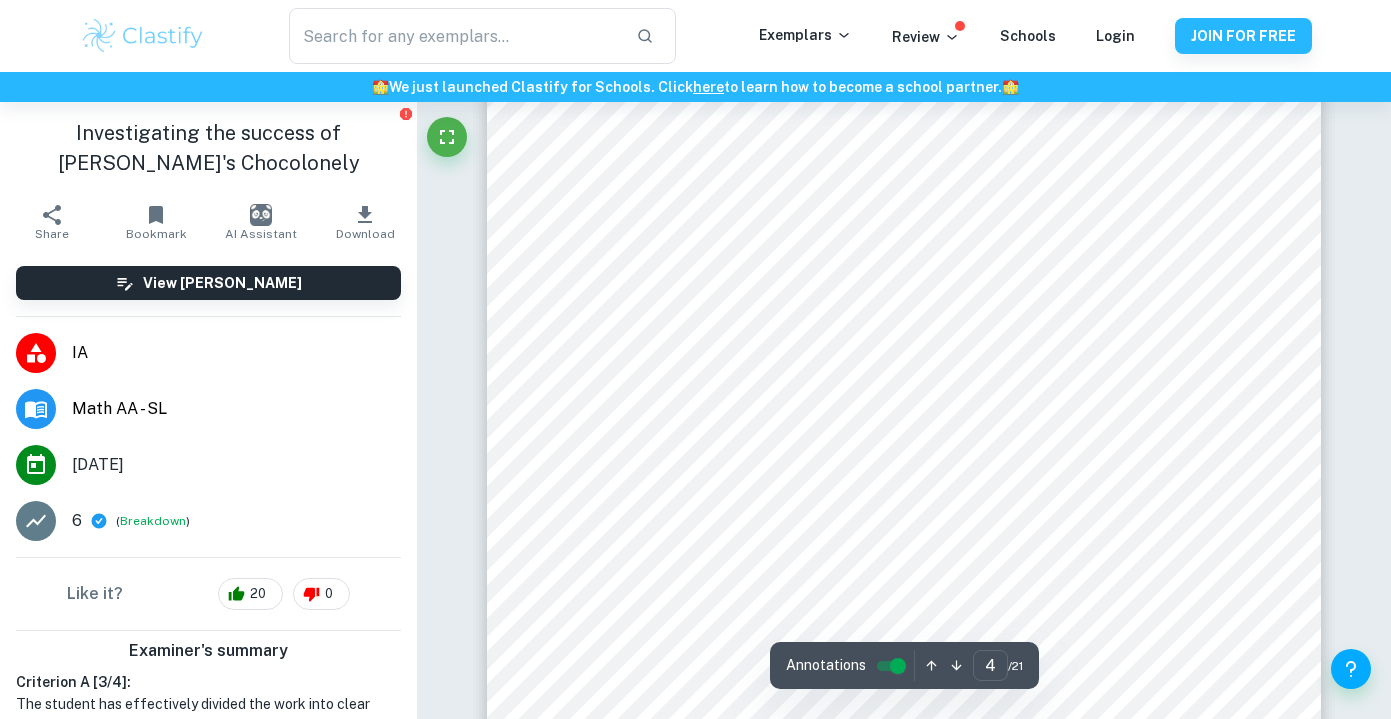 scroll, scrollTop: 4257, scrollLeft: 0, axis: vertical 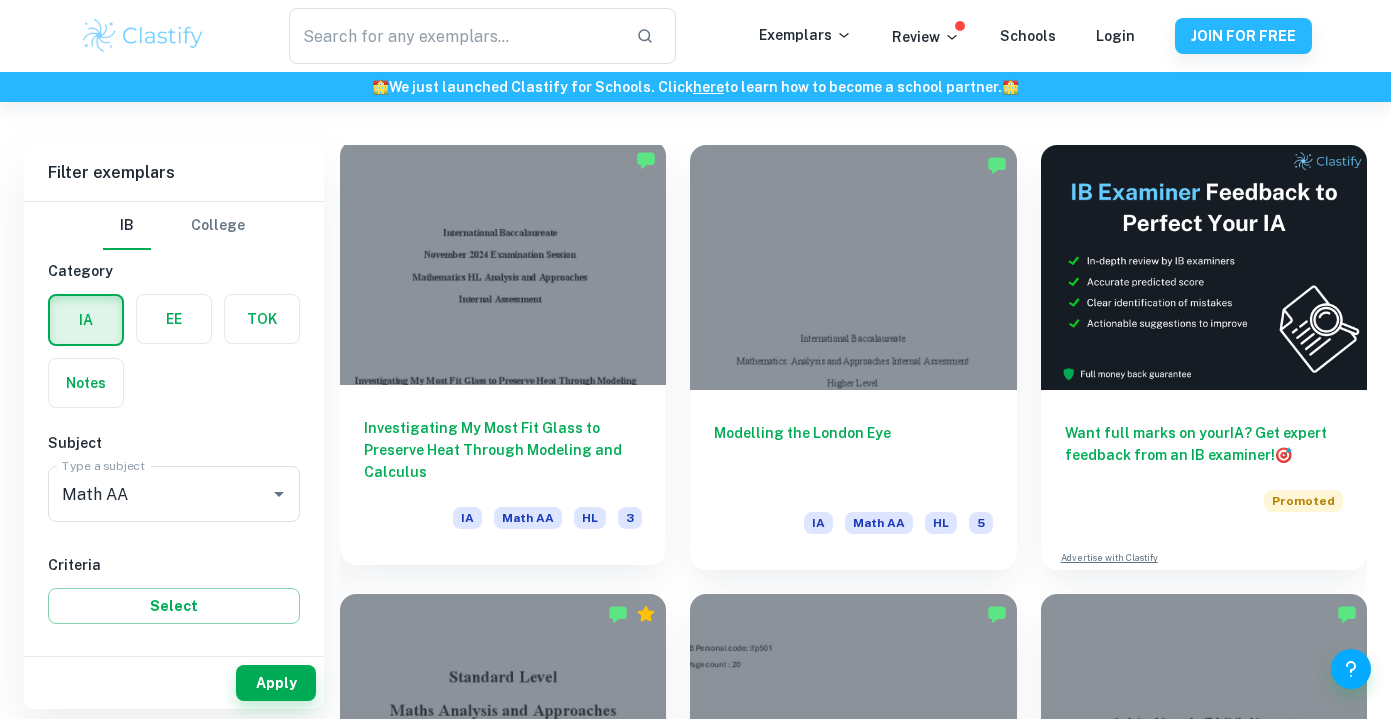 click at bounding box center [503, 262] 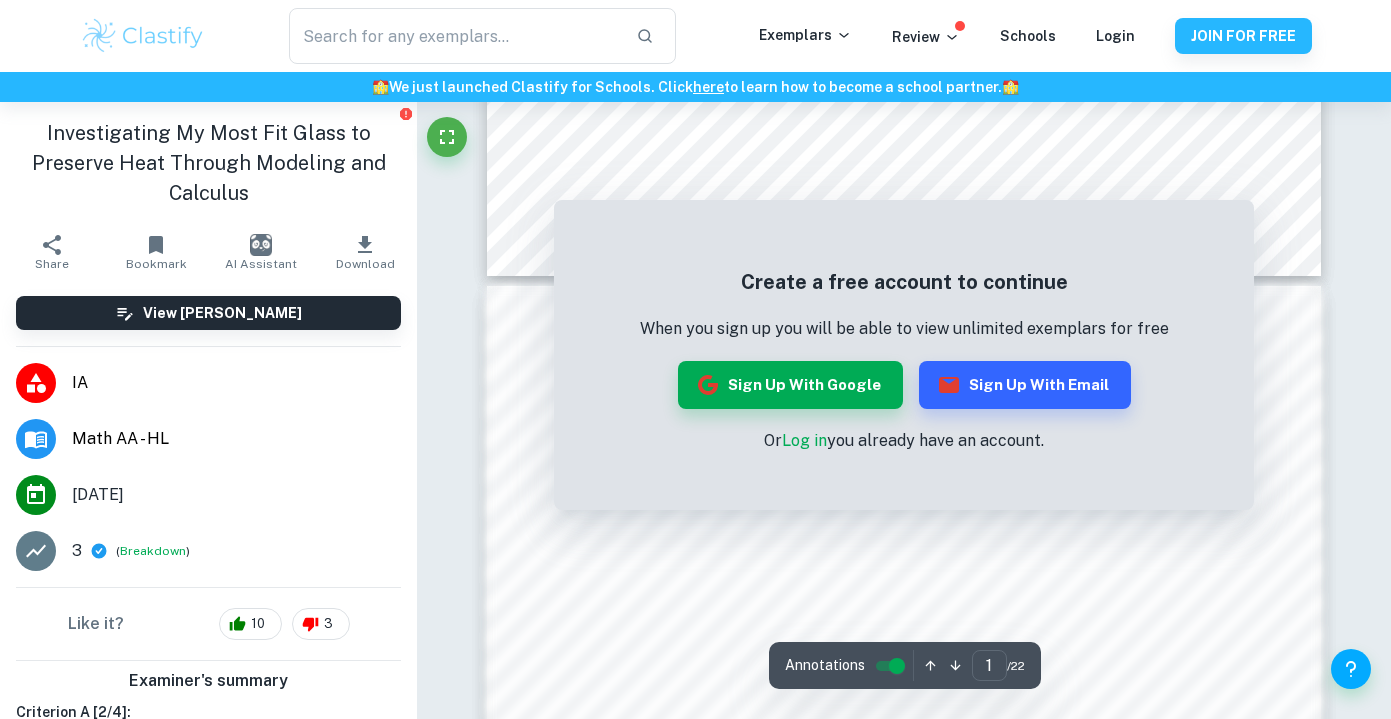 scroll, scrollTop: 1219, scrollLeft: 0, axis: vertical 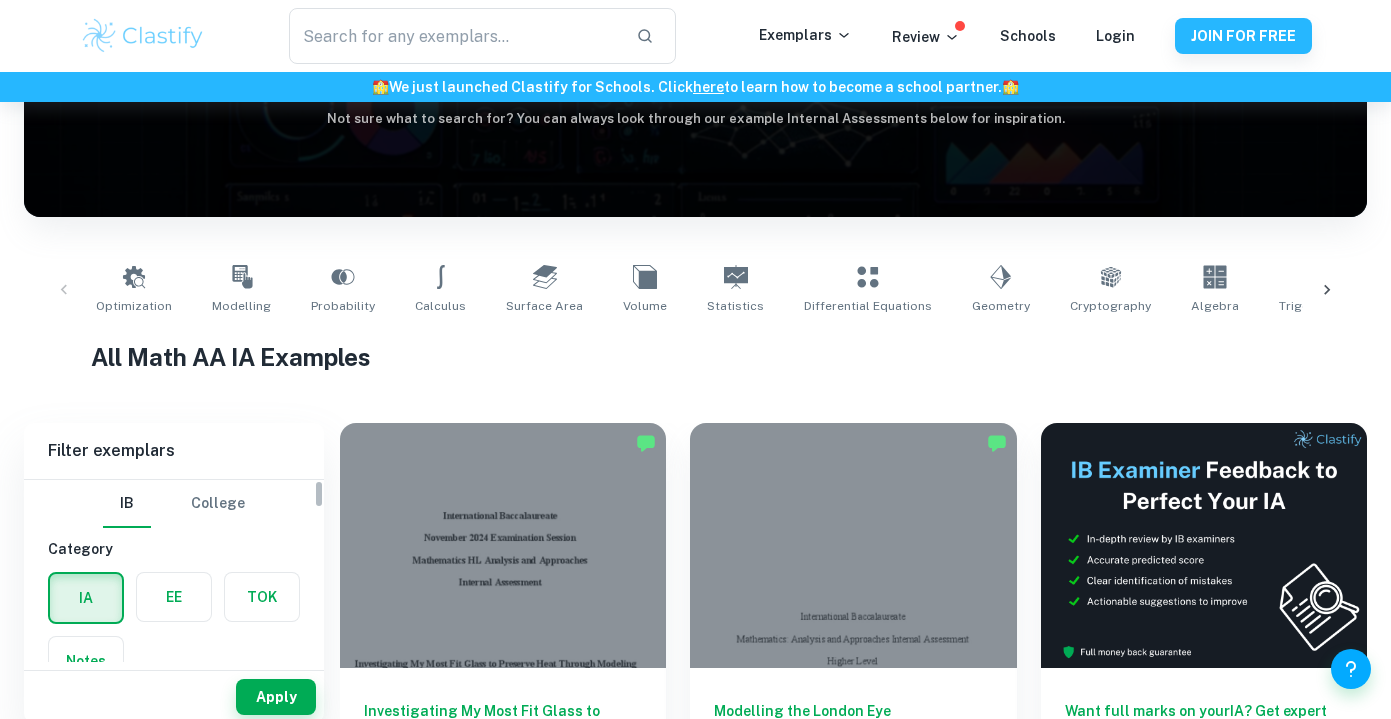 click at bounding box center (262, 597) 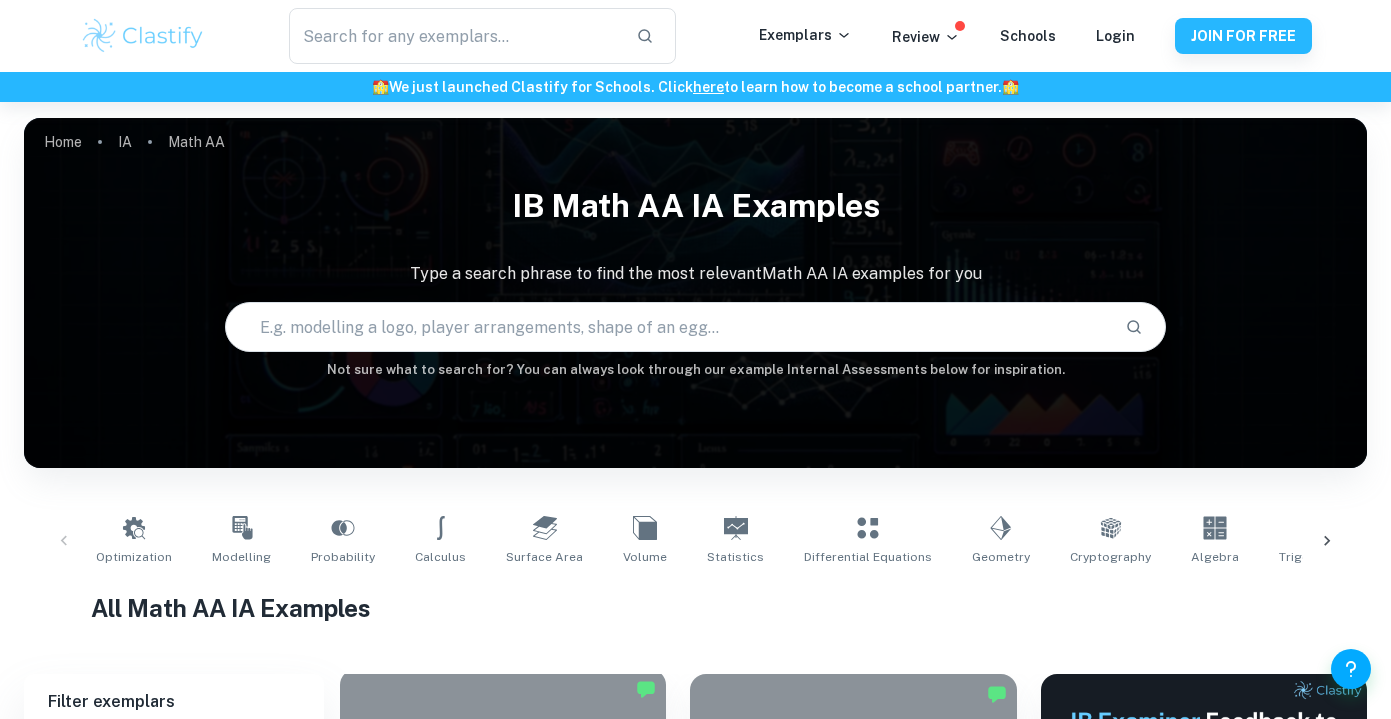 scroll, scrollTop: 464, scrollLeft: 0, axis: vertical 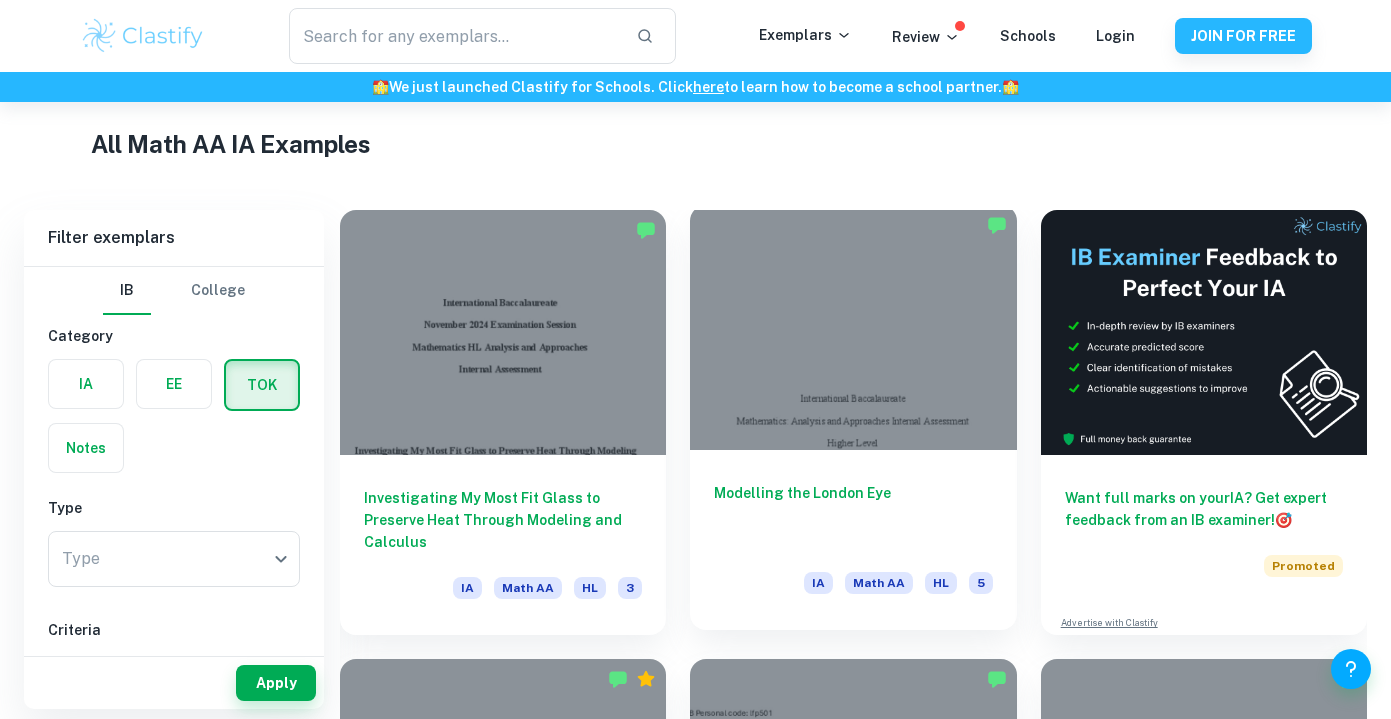 click at bounding box center (853, 327) 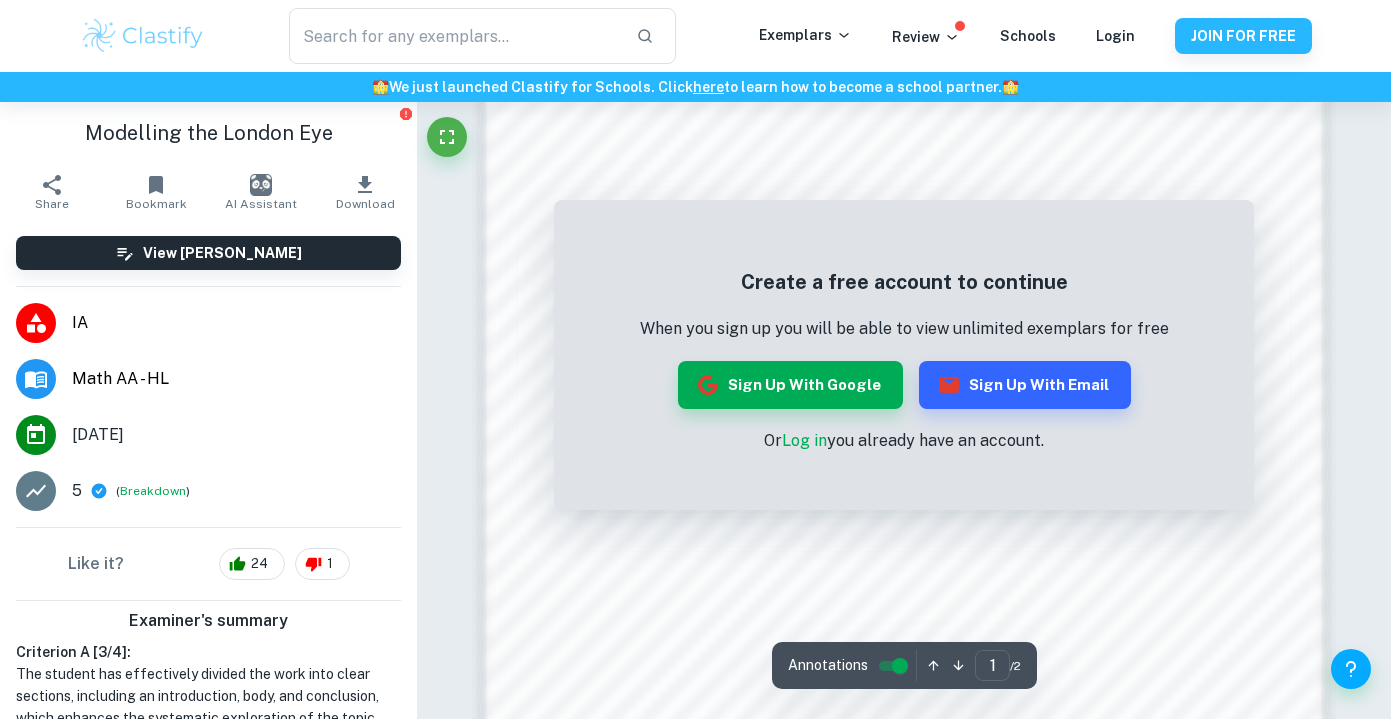 scroll, scrollTop: 1368, scrollLeft: 0, axis: vertical 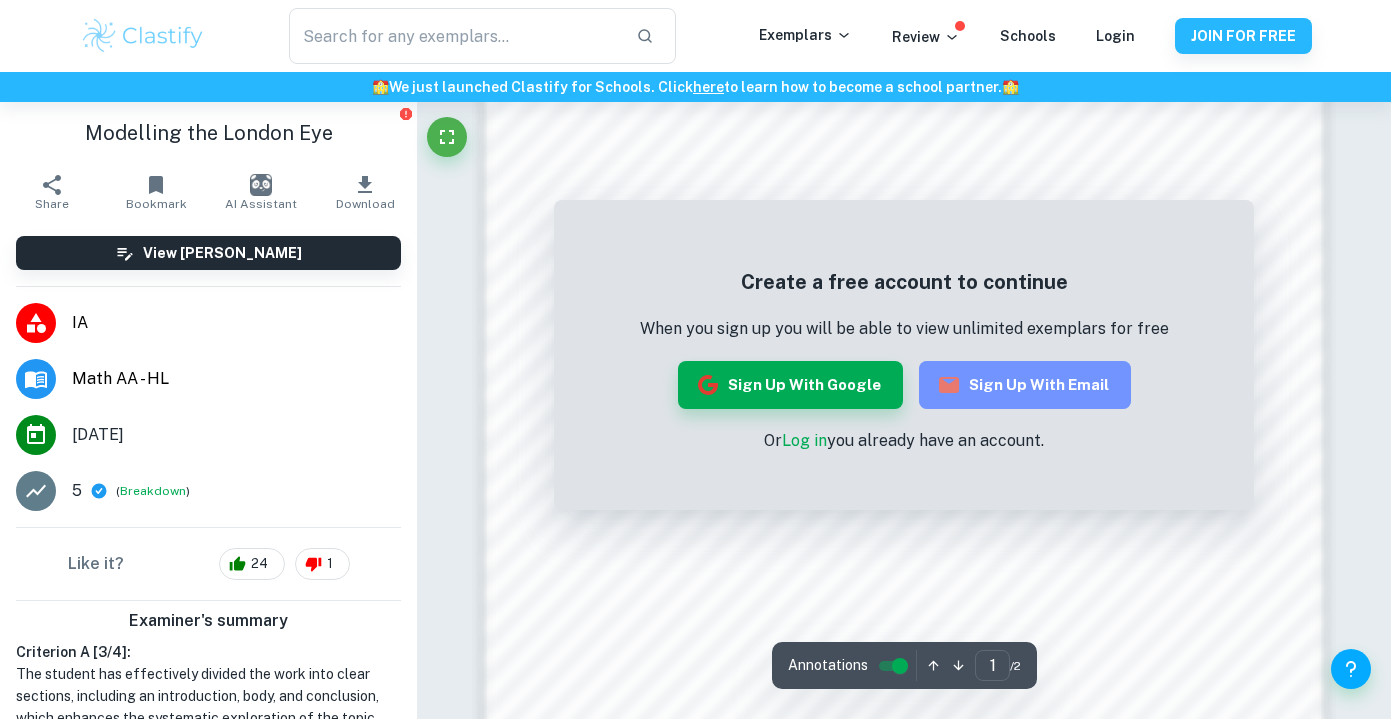 click on "Sign up with Email" at bounding box center (1025, 385) 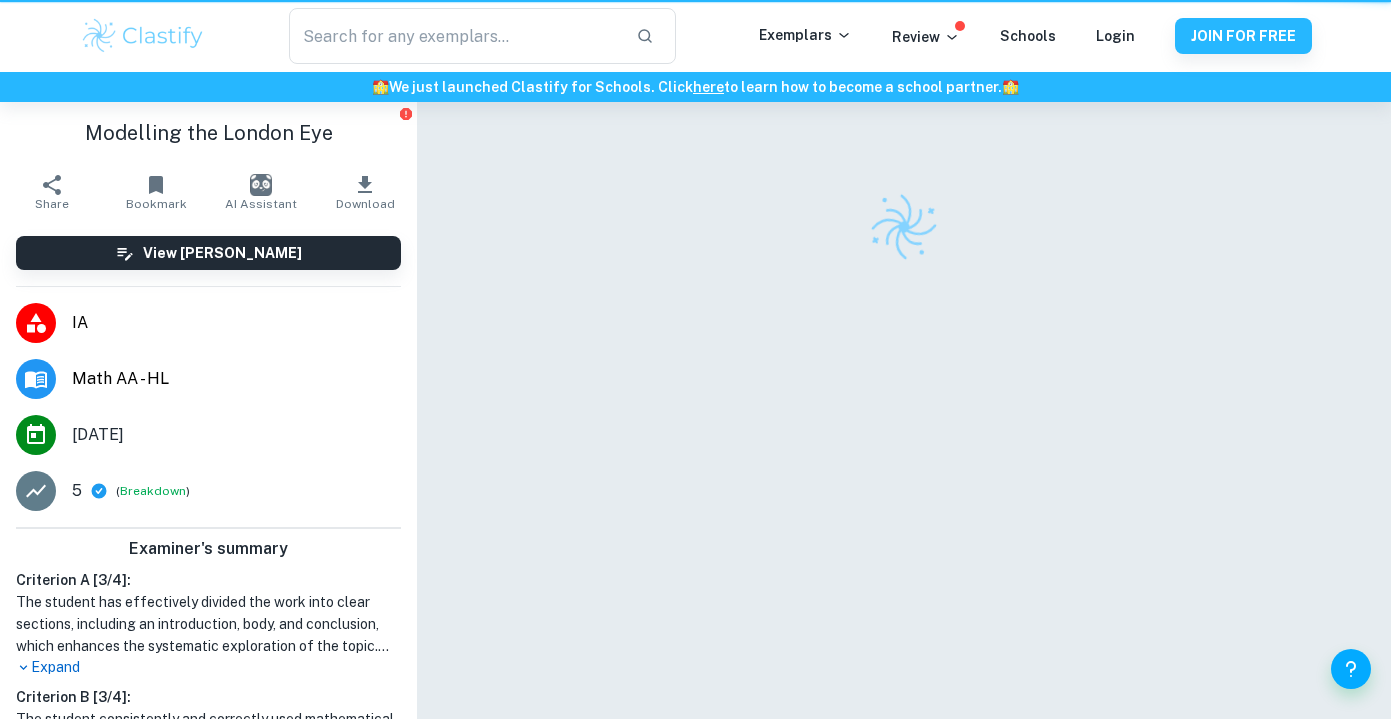scroll, scrollTop: 102, scrollLeft: 0, axis: vertical 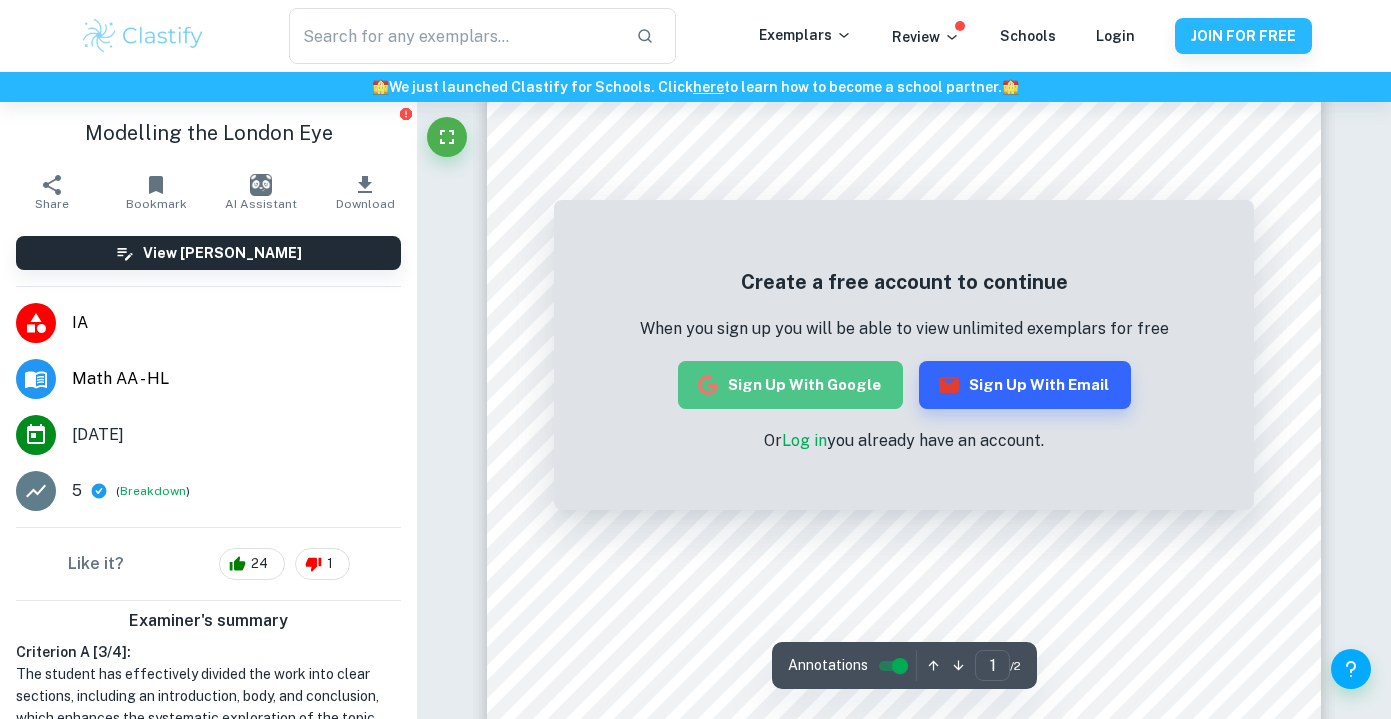 click on "Sign up with Google" at bounding box center (790, 385) 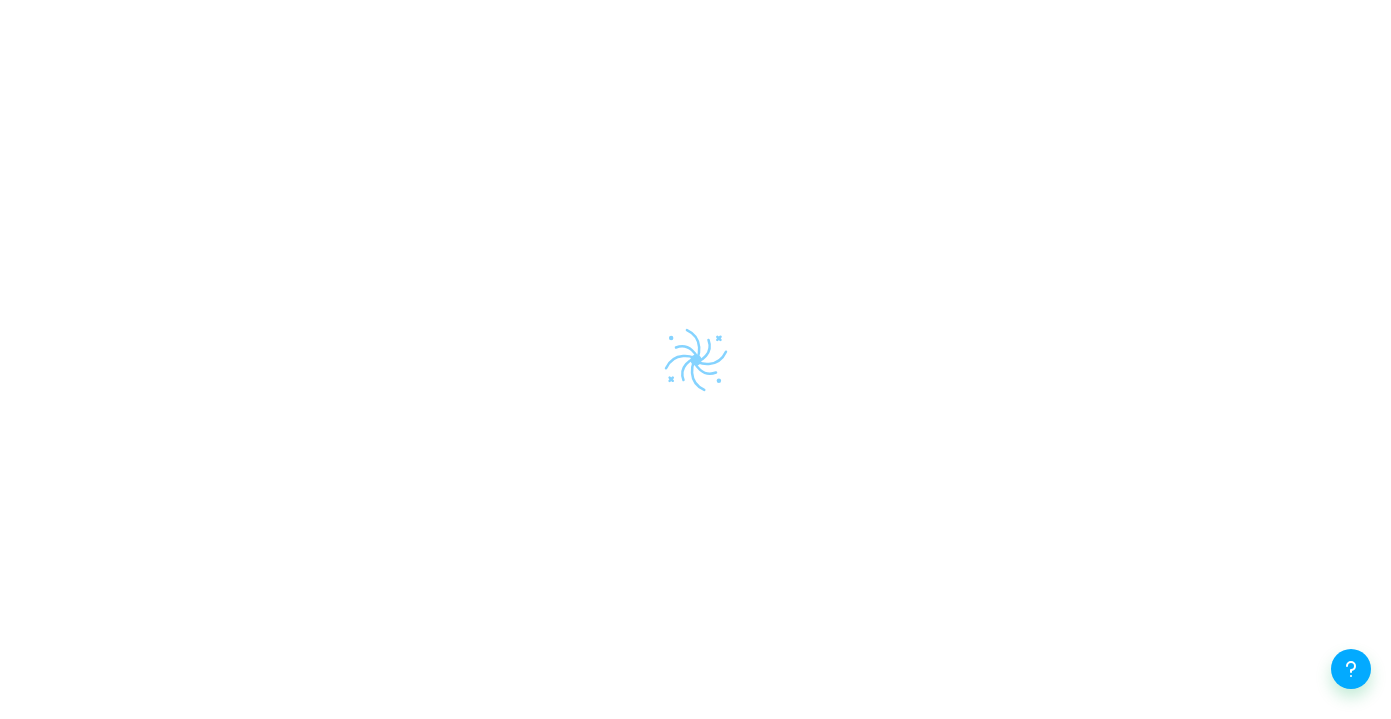 scroll, scrollTop: 0, scrollLeft: 0, axis: both 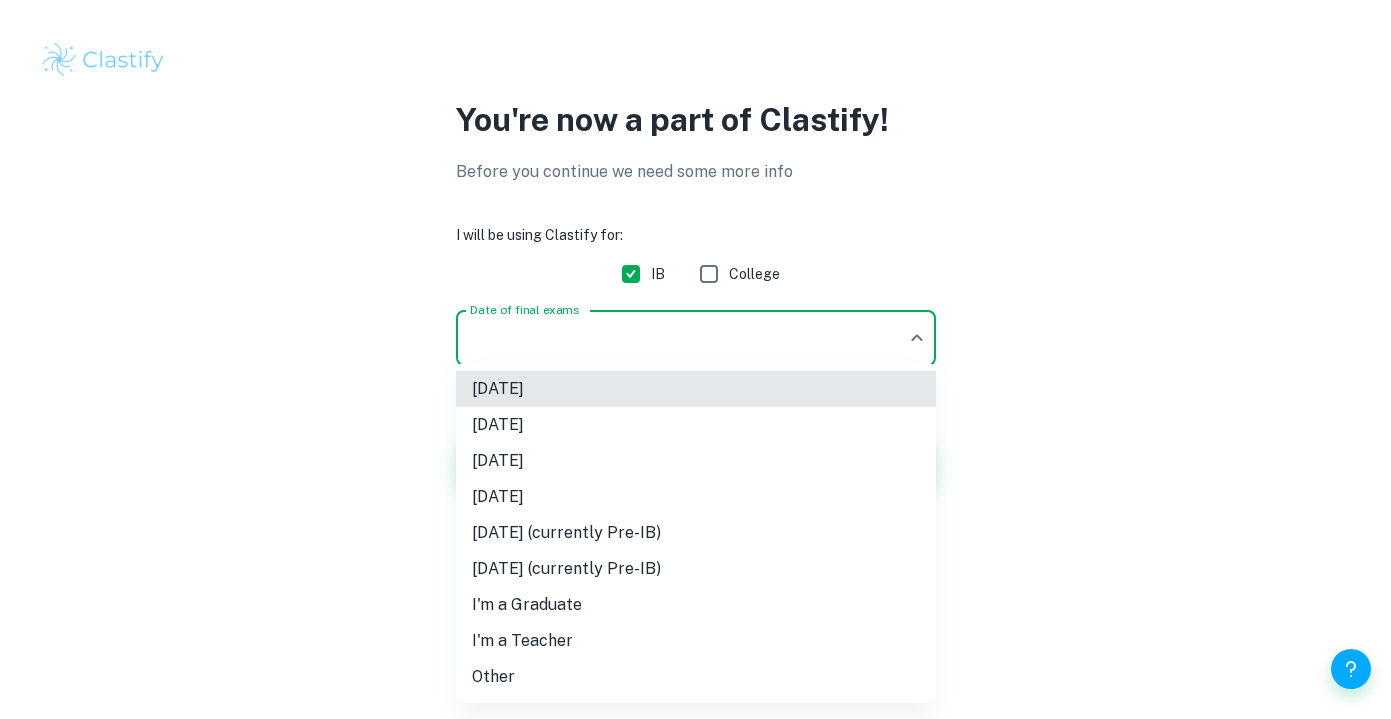click on "We value your privacy We use cookies to enhance your browsing experience, serve personalised ads or content, and analyse our traffic. By clicking "Accept All", you consent to our use of cookies.   Cookie Policy Customise   Reject All   Accept All   Customise Consent Preferences   We use cookies to help you navigate efficiently and perform certain functions. You will find detailed information about all cookies under each consent category below. The cookies that are categorised as "Necessary" are stored on your browser as they are essential for enabling the basic functionalities of the site. ...  Show more For more information on how Google's third-party cookies operate and handle your data, see:   Google Privacy Policy Necessary Always Active Necessary cookies are required to enable the basic features of this site, such as providing secure log-in or adjusting your consent preferences. These cookies do not store any personally identifiable data. Functional Analytics Performance Advertisement Uncategorised" at bounding box center [695, 359] 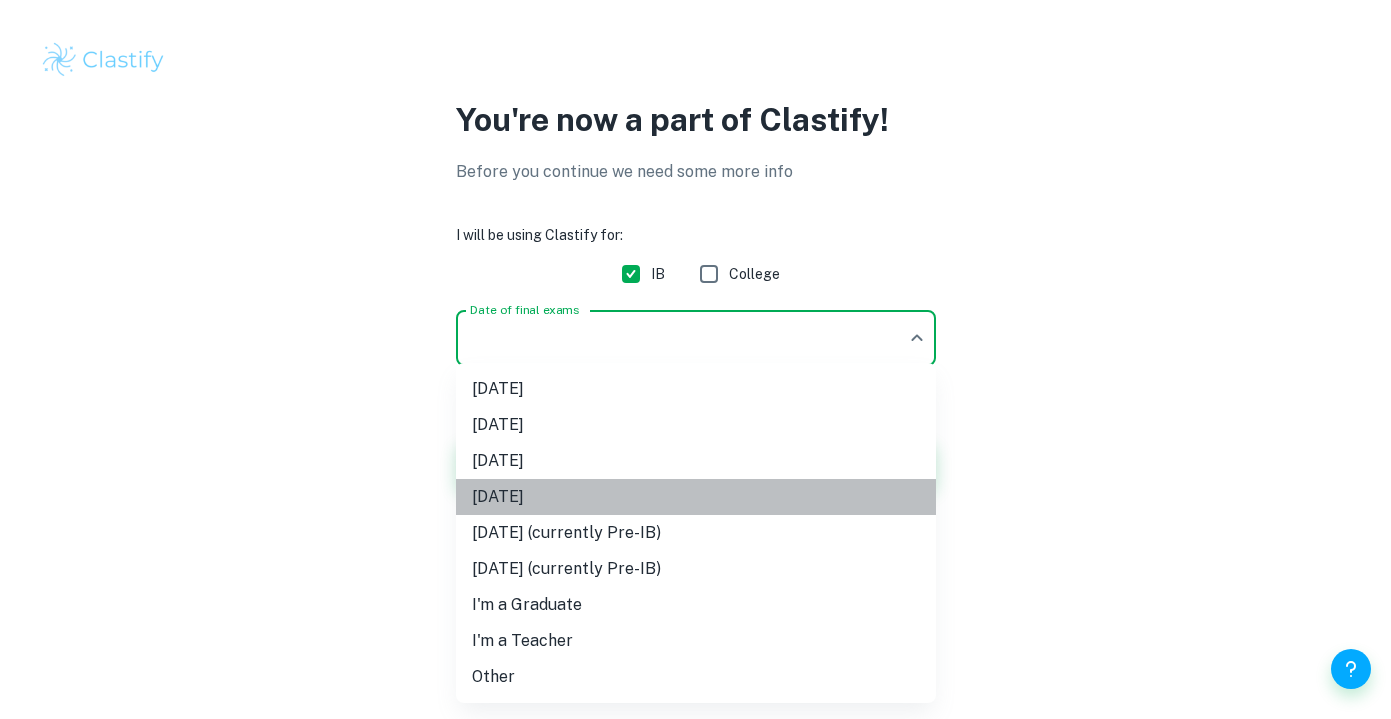 click on "November 2026" at bounding box center (696, 497) 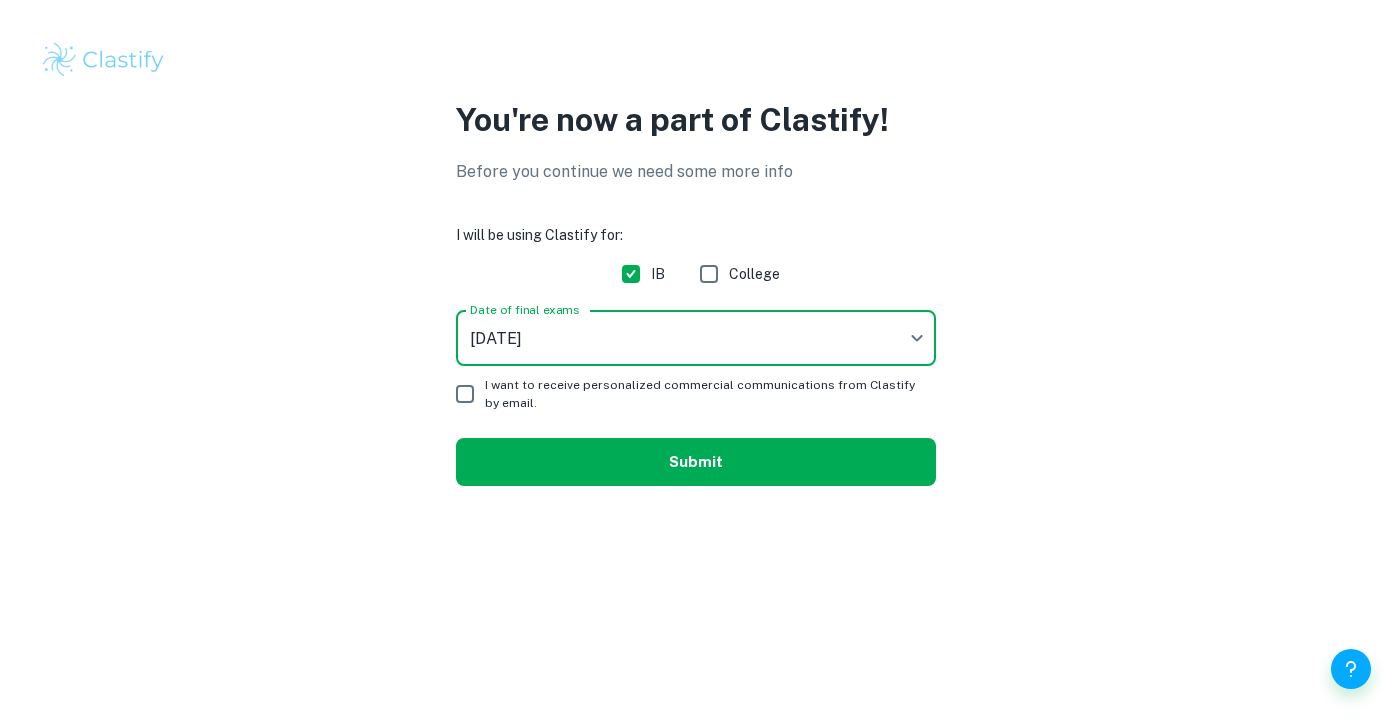 click on "Submit" at bounding box center (696, 462) 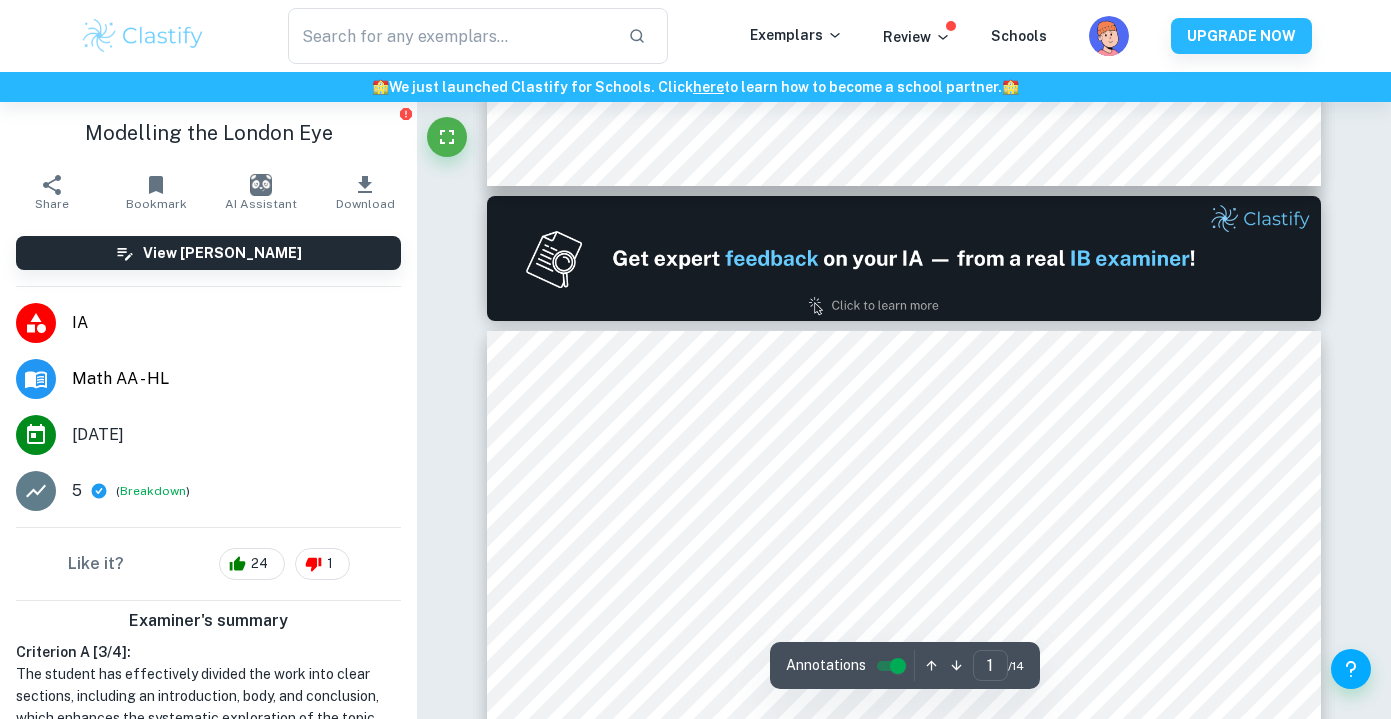 type on "2" 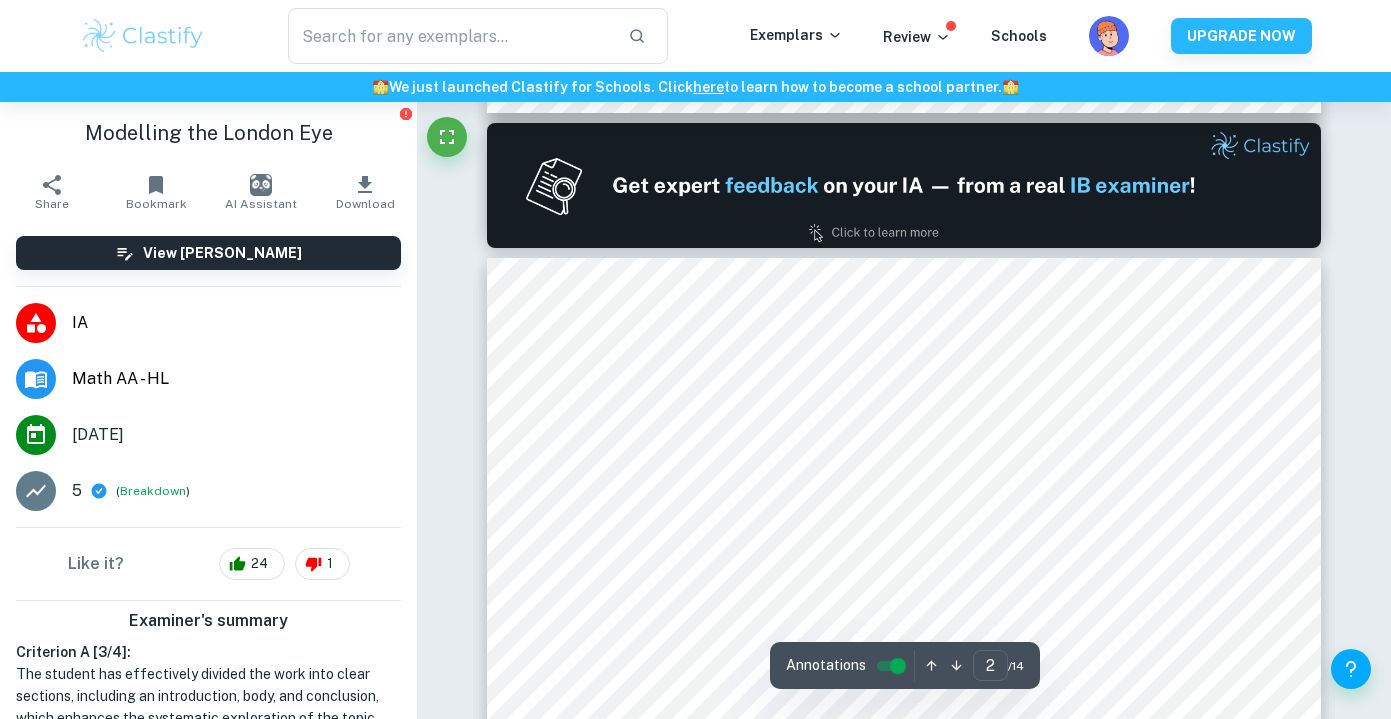 scroll, scrollTop: 1186, scrollLeft: 0, axis: vertical 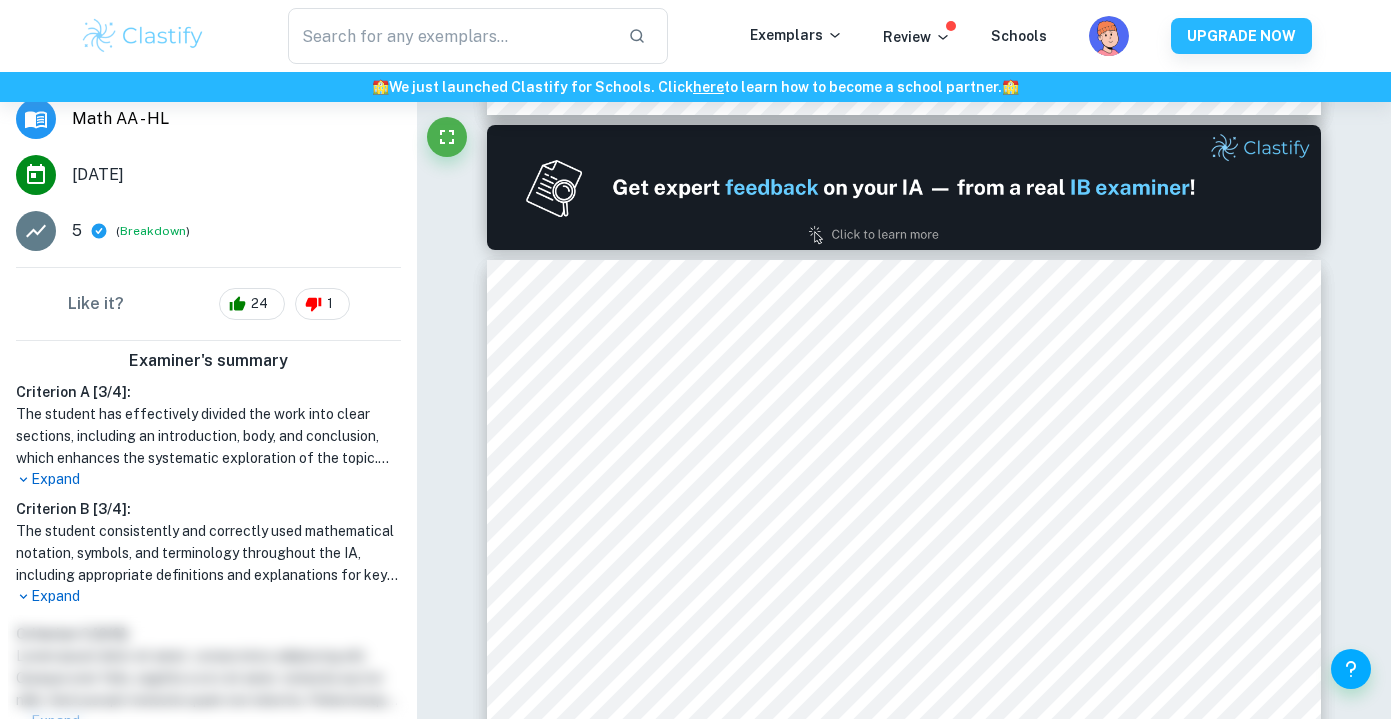 click on "5" at bounding box center (77, 231) 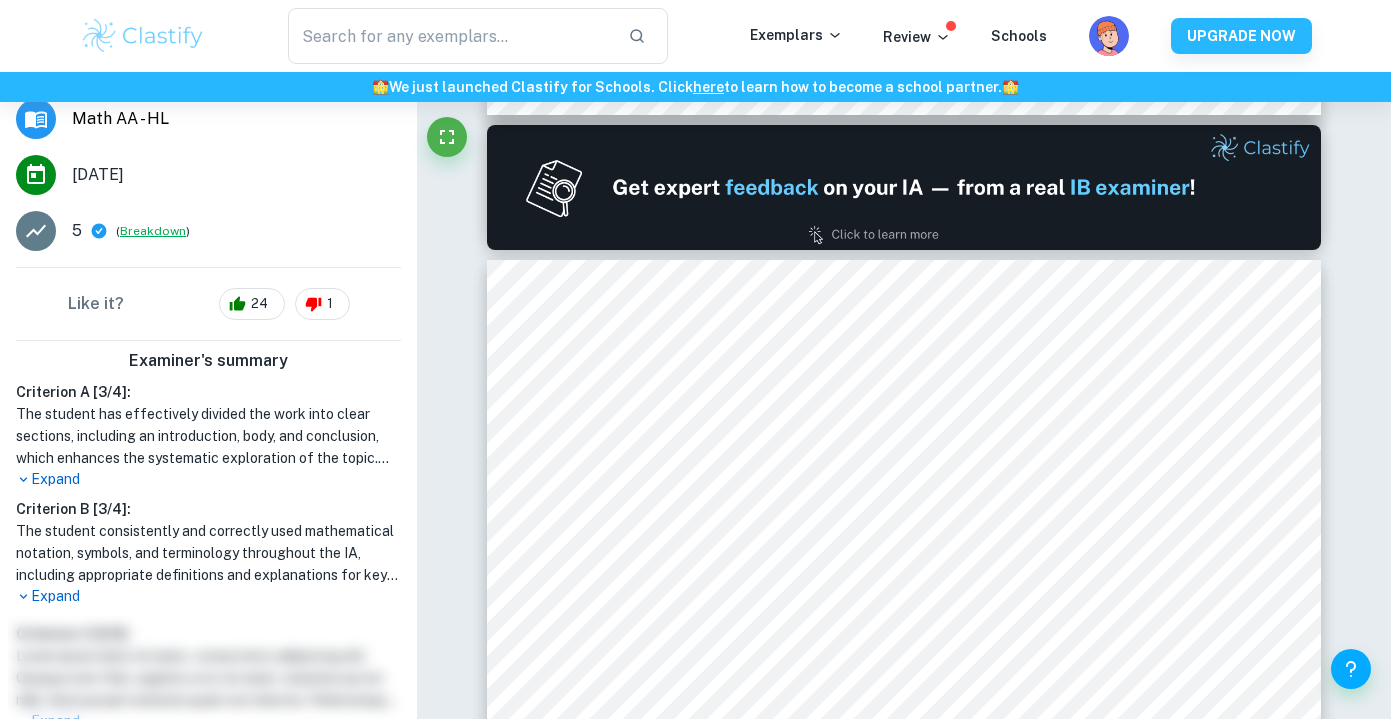 click on "Breakdown" at bounding box center [153, 231] 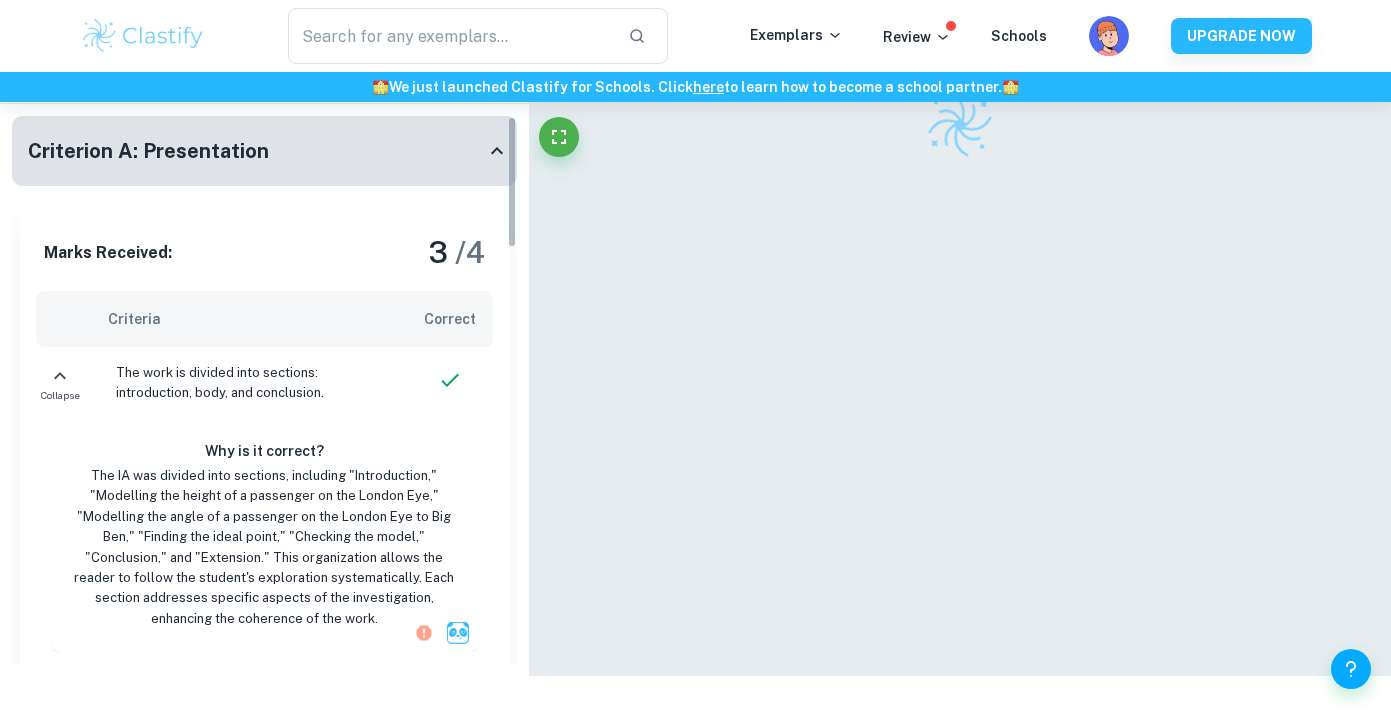 scroll, scrollTop: 102, scrollLeft: 0, axis: vertical 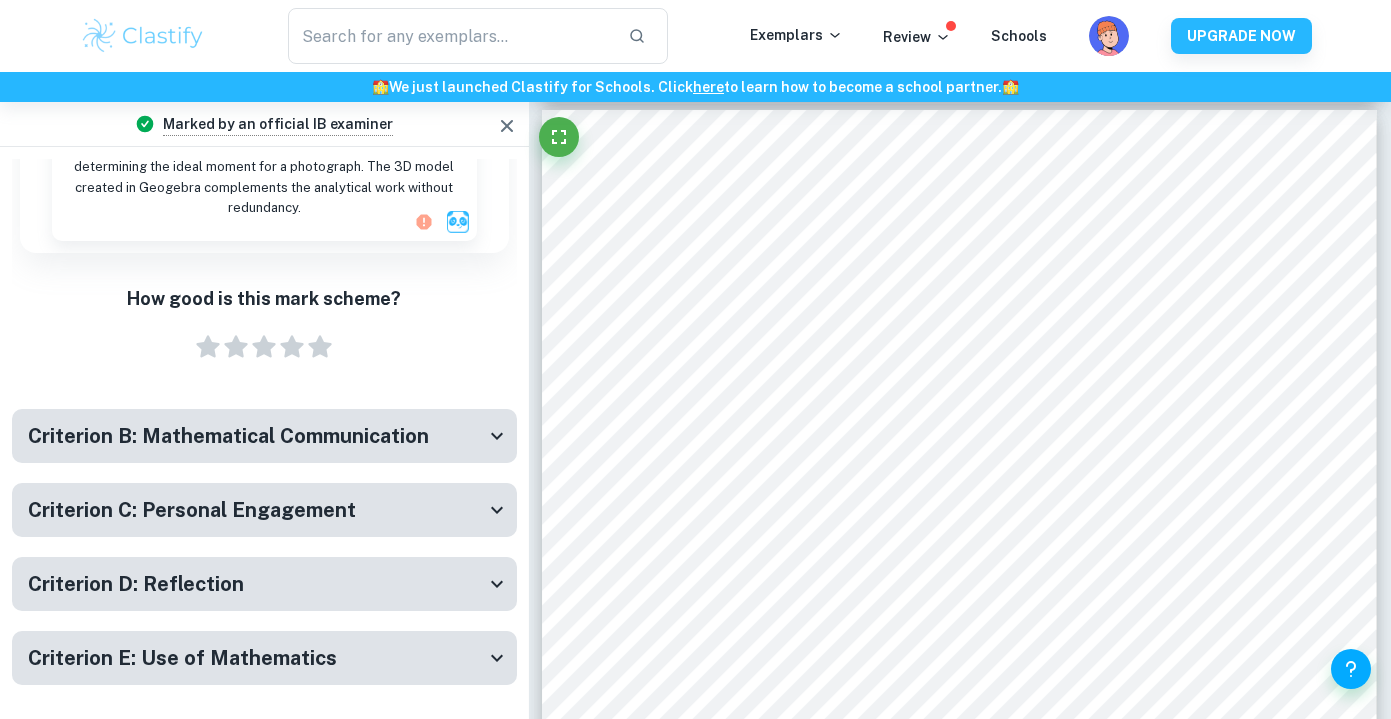click 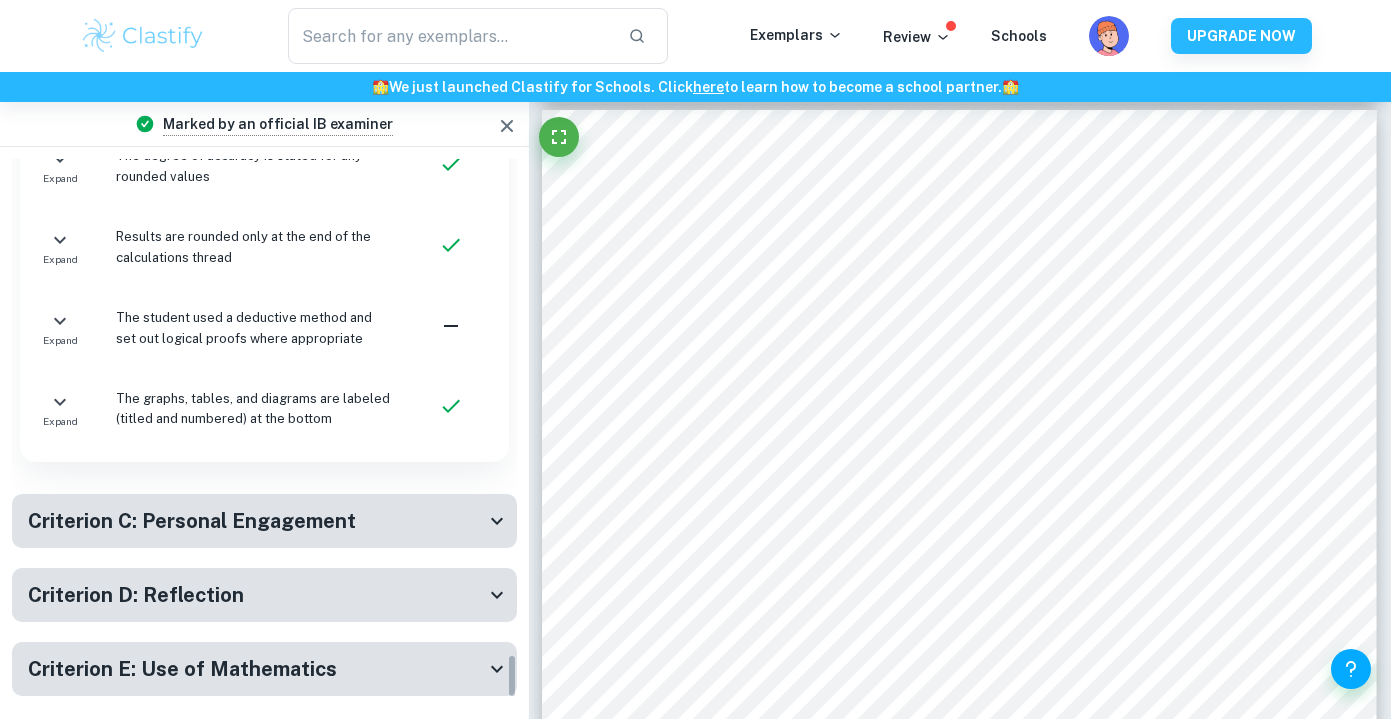 scroll, scrollTop: 6127, scrollLeft: 0, axis: vertical 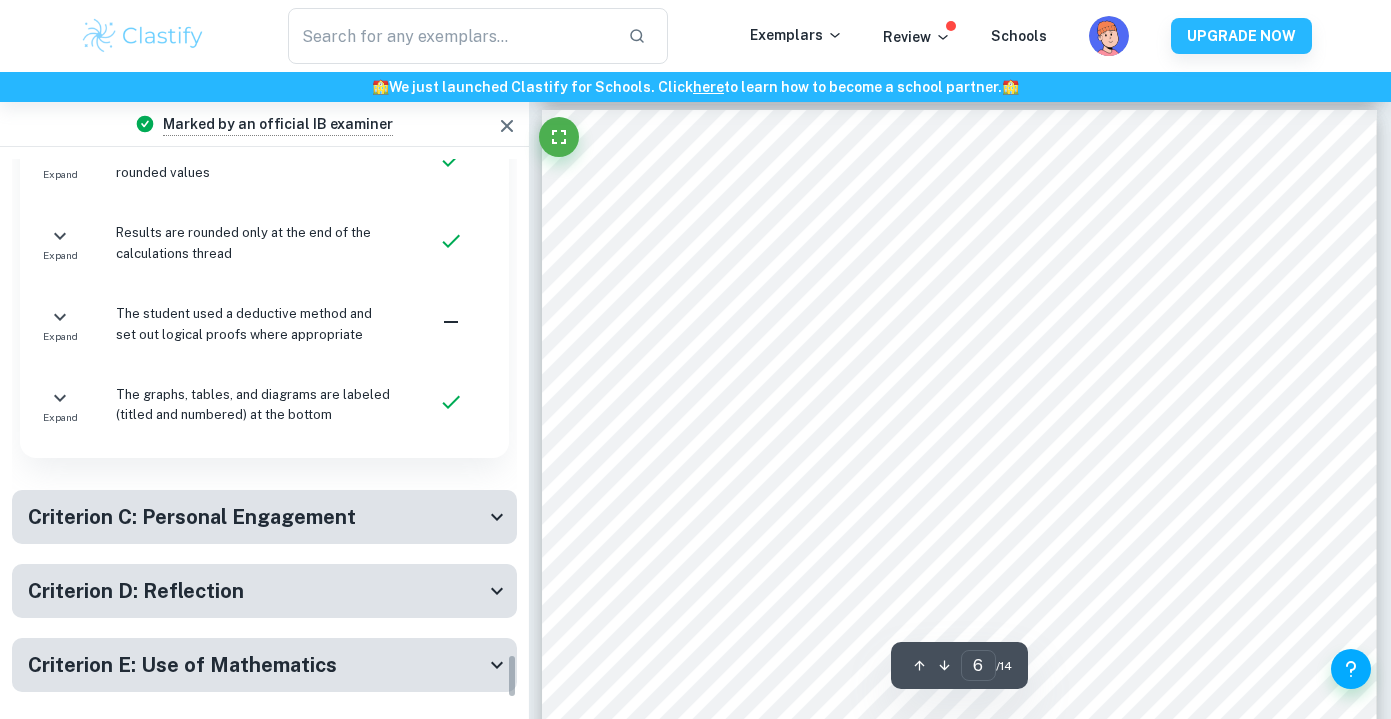 click 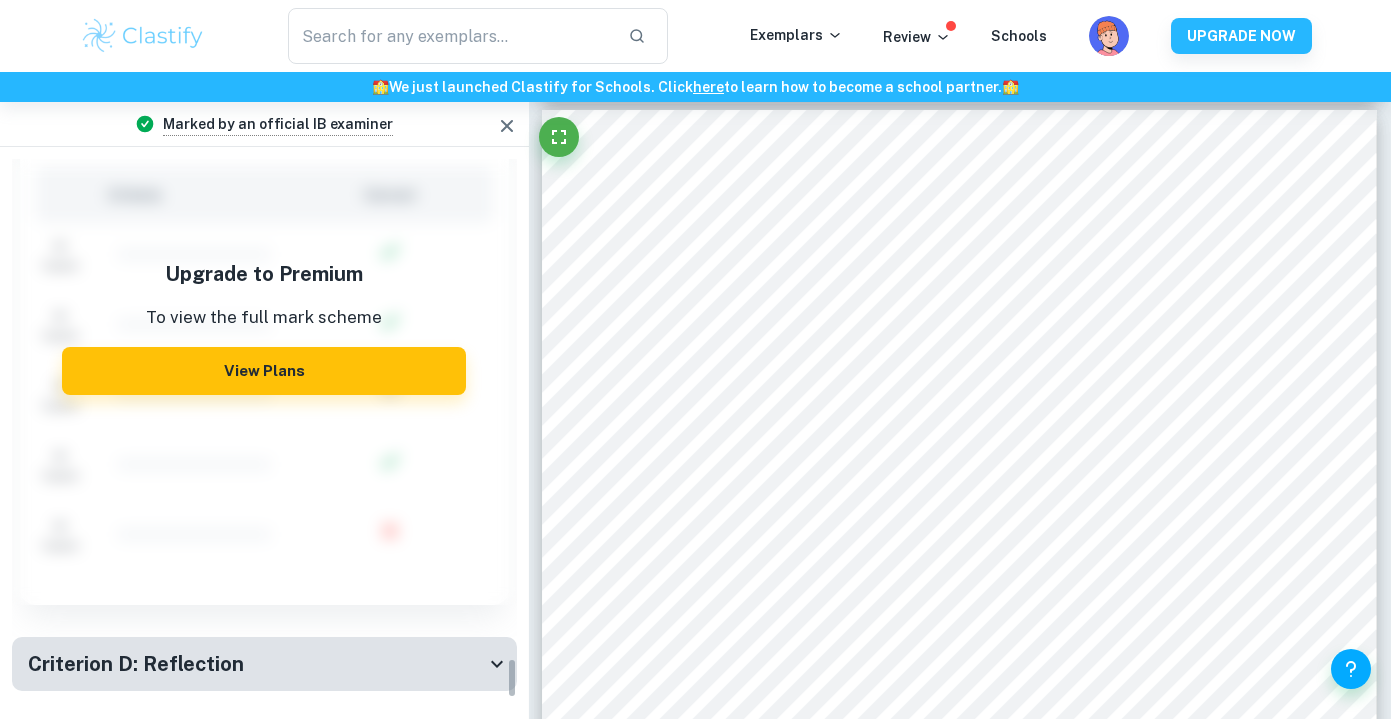 scroll, scrollTop: 6711, scrollLeft: 0, axis: vertical 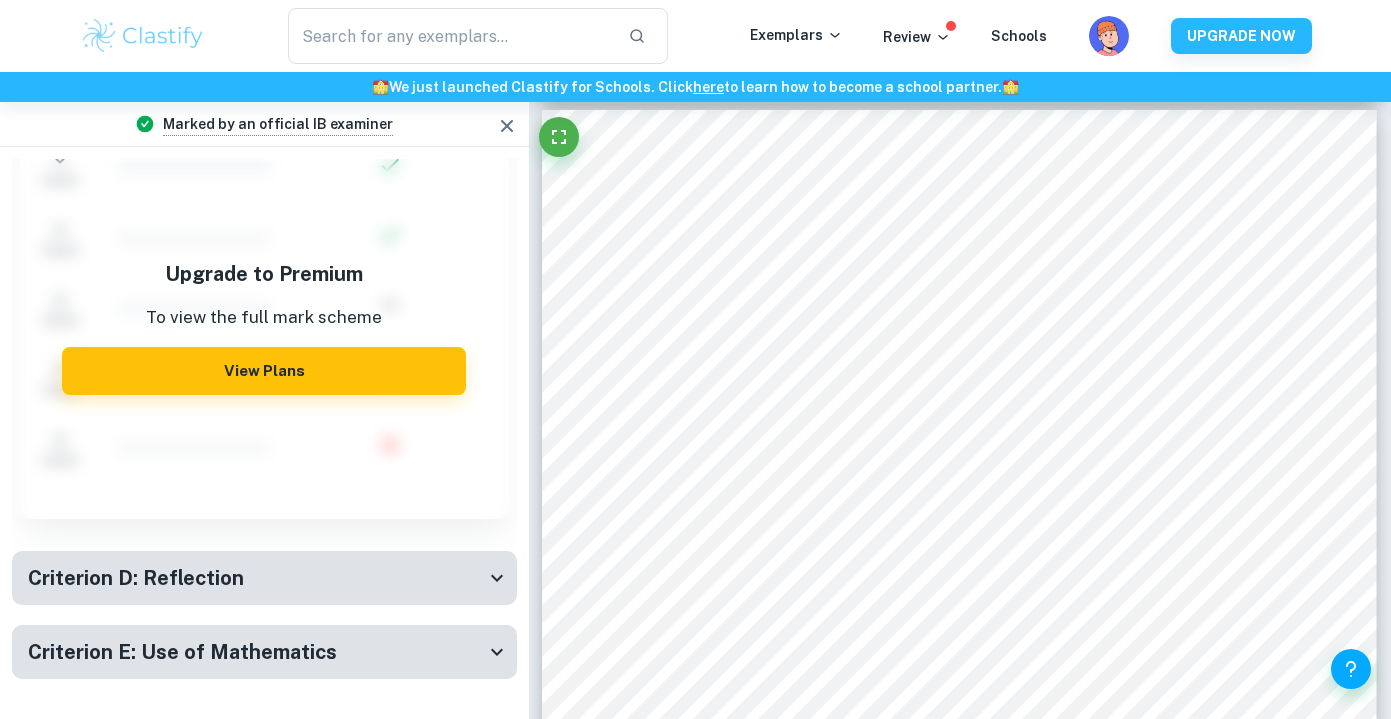 click 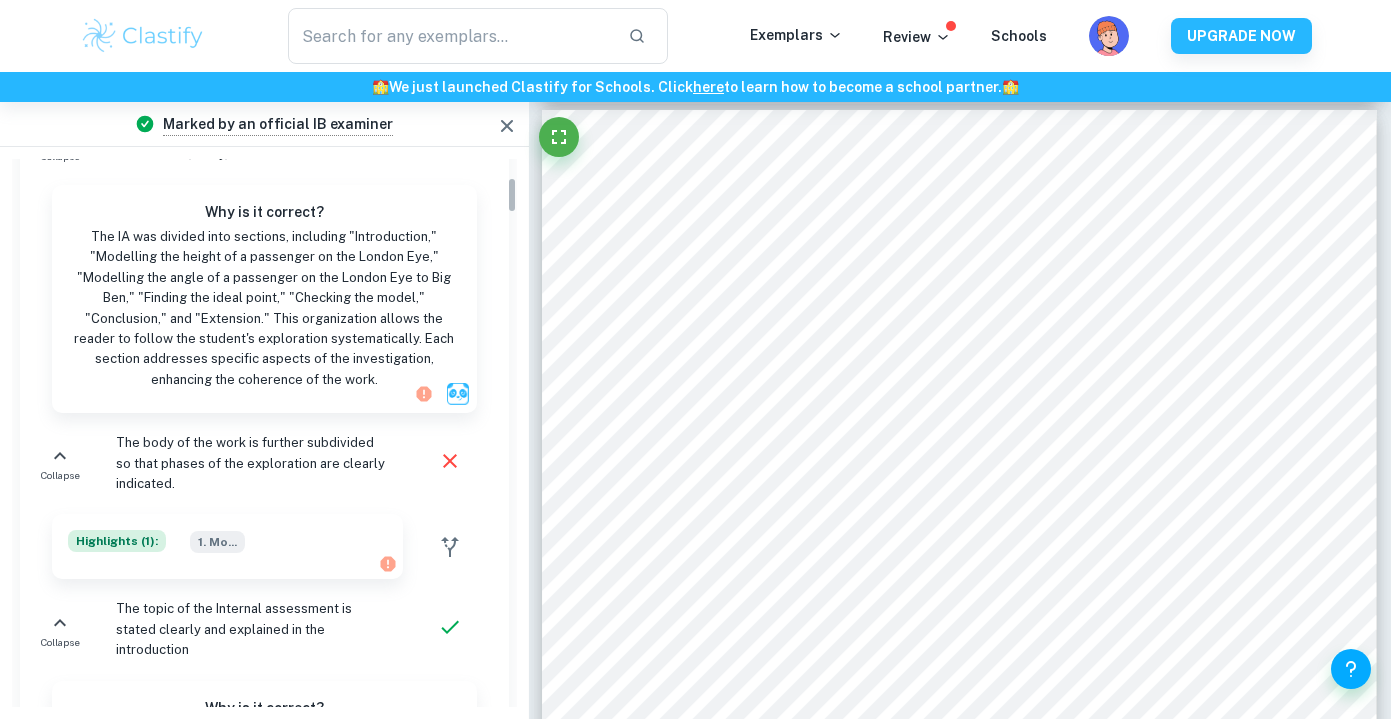 scroll, scrollTop: 0, scrollLeft: 0, axis: both 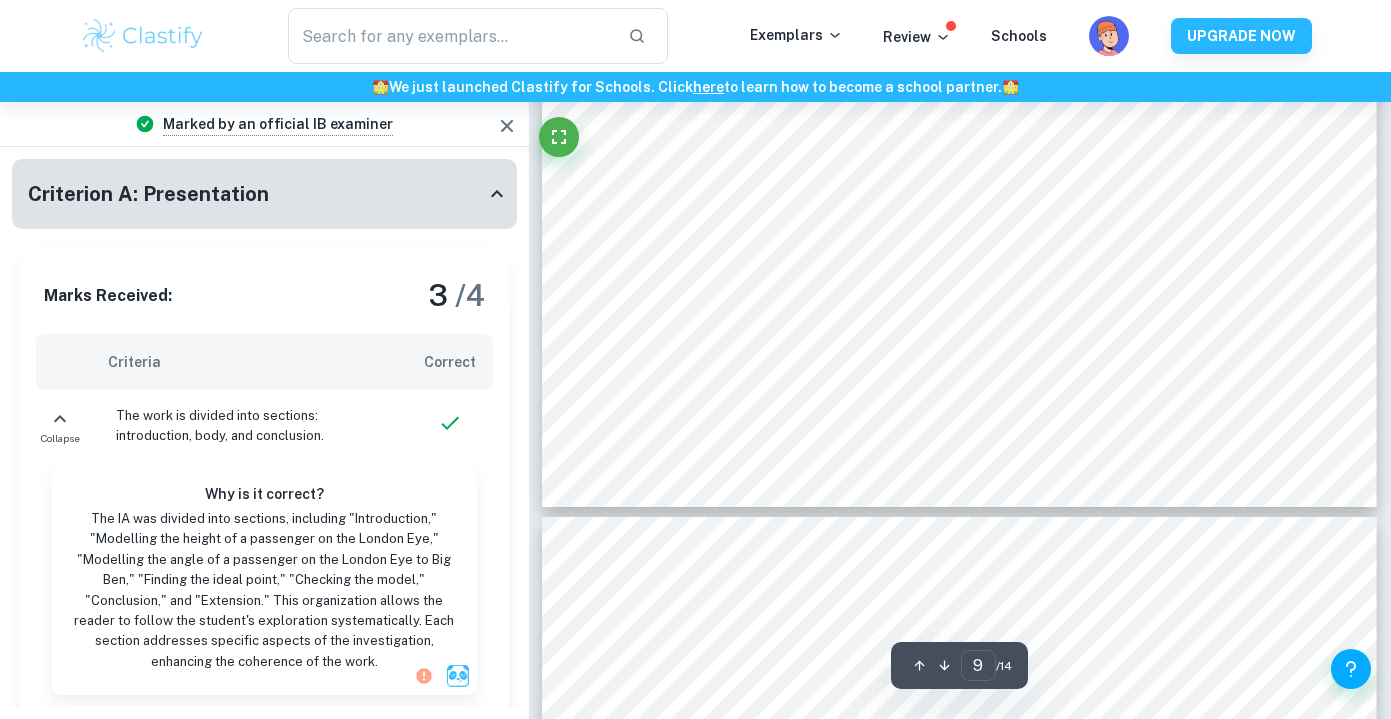 type on "10" 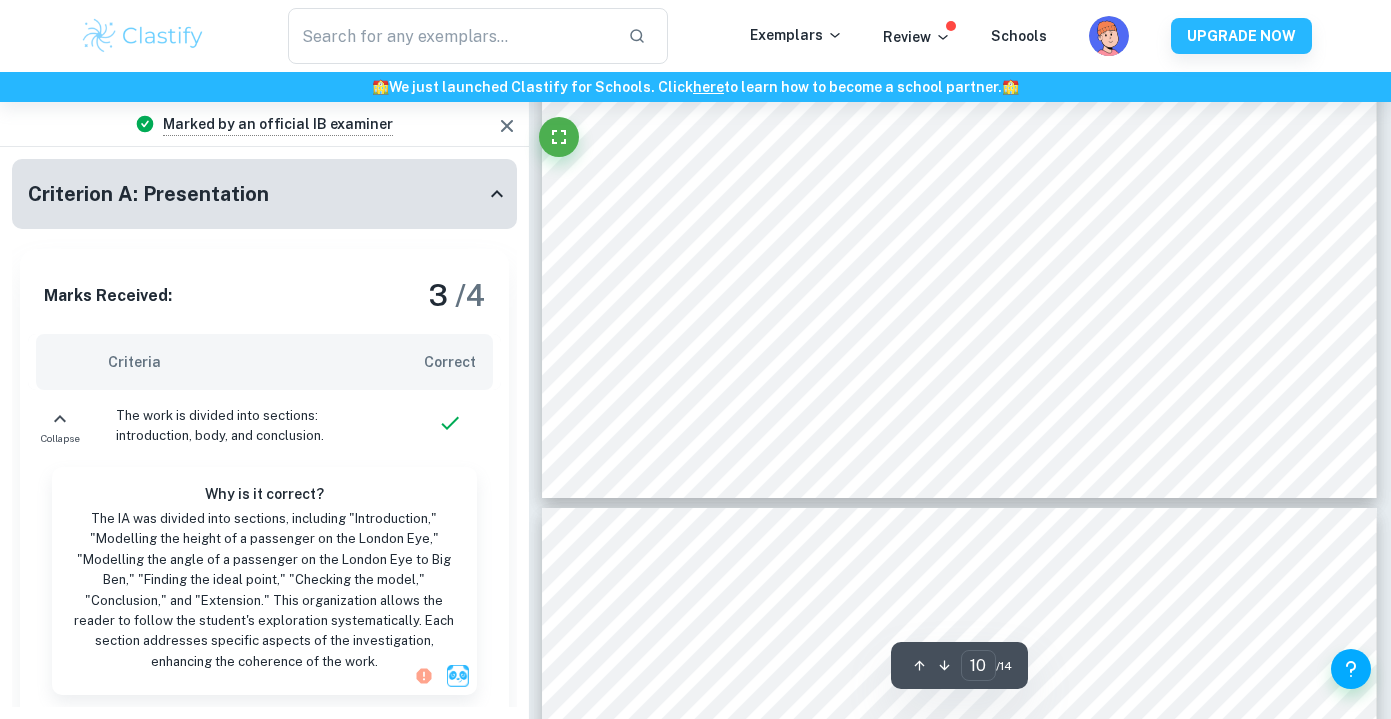 scroll, scrollTop: 11936, scrollLeft: 0, axis: vertical 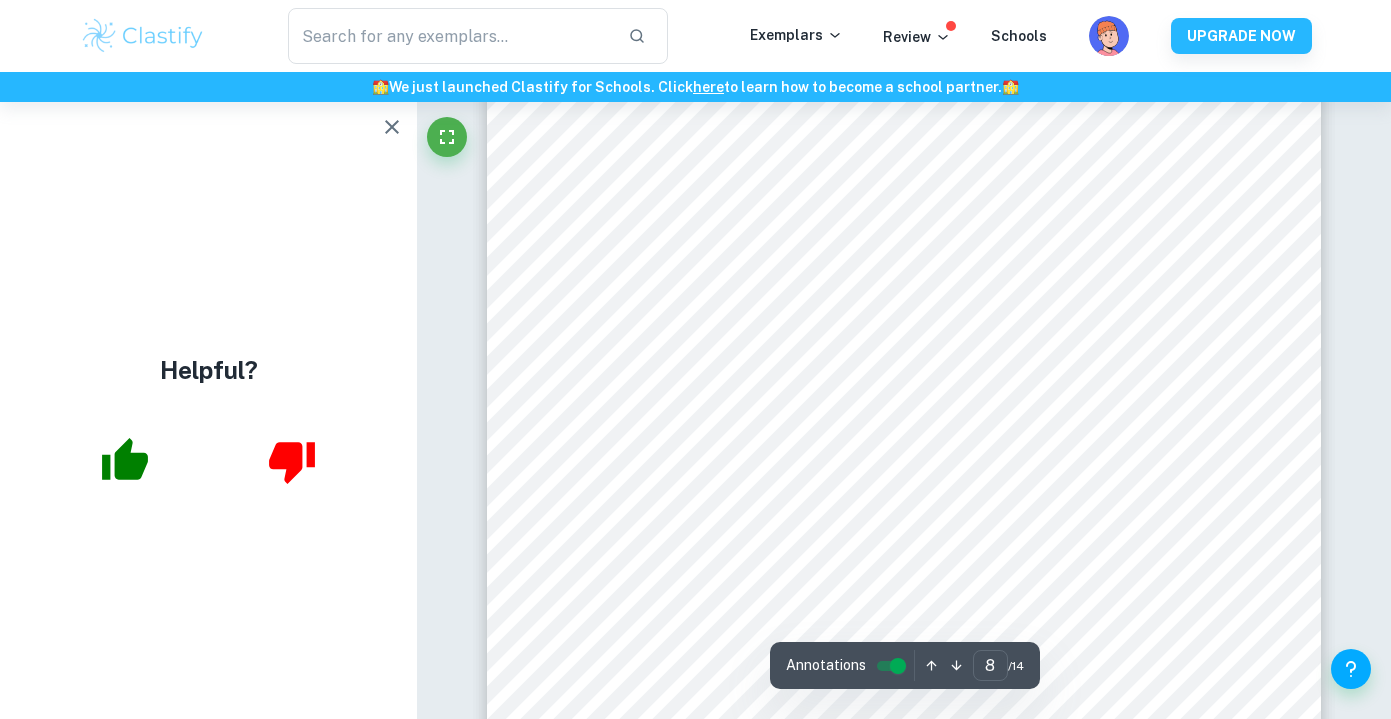 click 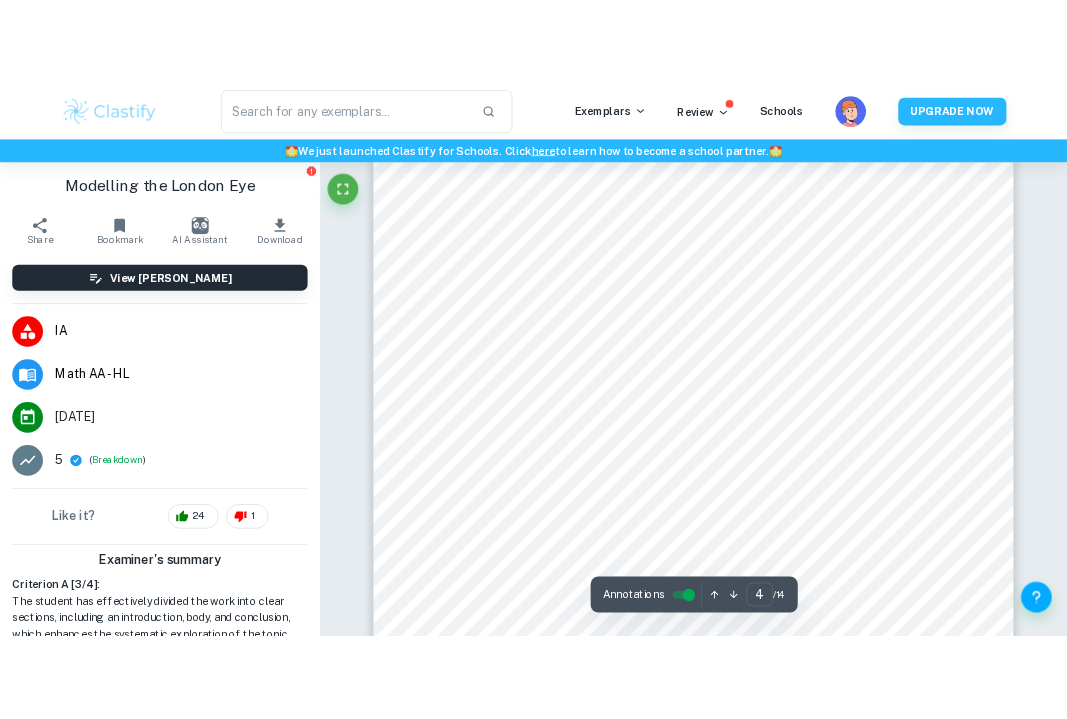 scroll, scrollTop: 4084, scrollLeft: 0, axis: vertical 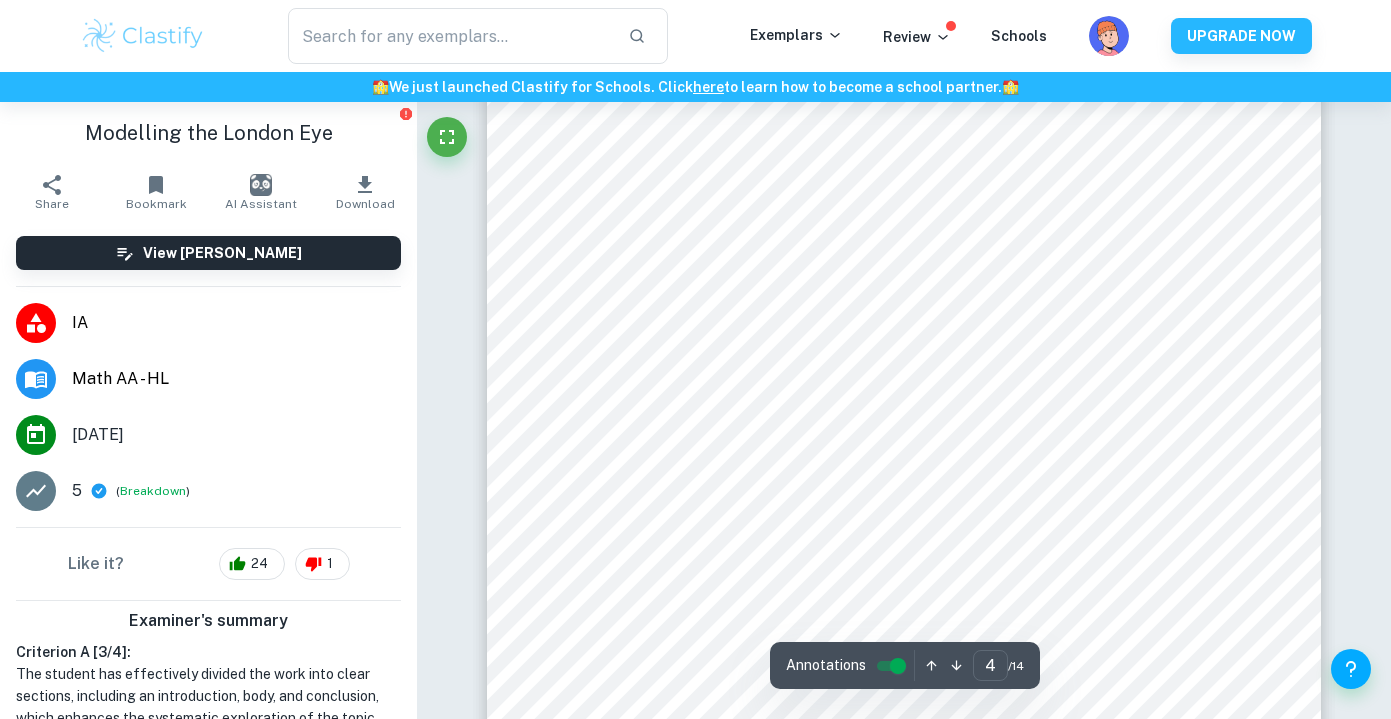 click on "Incorrect Criterion A :   The body of the work is further subdivided so that phases of the exploration are clearly indicated. Comment:  There was no indication that the body of this exploration is further divided into subsections. Therefore, the student should have further divided the body of this exploration into subsections using an appropriate numbering system. e.g.
Introduction
Exploration
2.1 Modelling the height of a passenger on the London Eye.
2.2 (...)
(...)
Correct Criterion A :   The topic of the Internal assessment is stated clearly and explained in the introduction Comment: Correct Criterion A :   The introduction includes a general description of the student's approach to the topic and what area of the math curriculum the exploration focuses on Comment: Correct Criterion A :   The conclusion is a summary of the outcomes and a response to the aim of the exploration stated in the introduction Comment: Correct Criterion A :   Comment: Correct Criterion A :   Comment: Incorrect Criterion A :" at bounding box center (904, 4559) 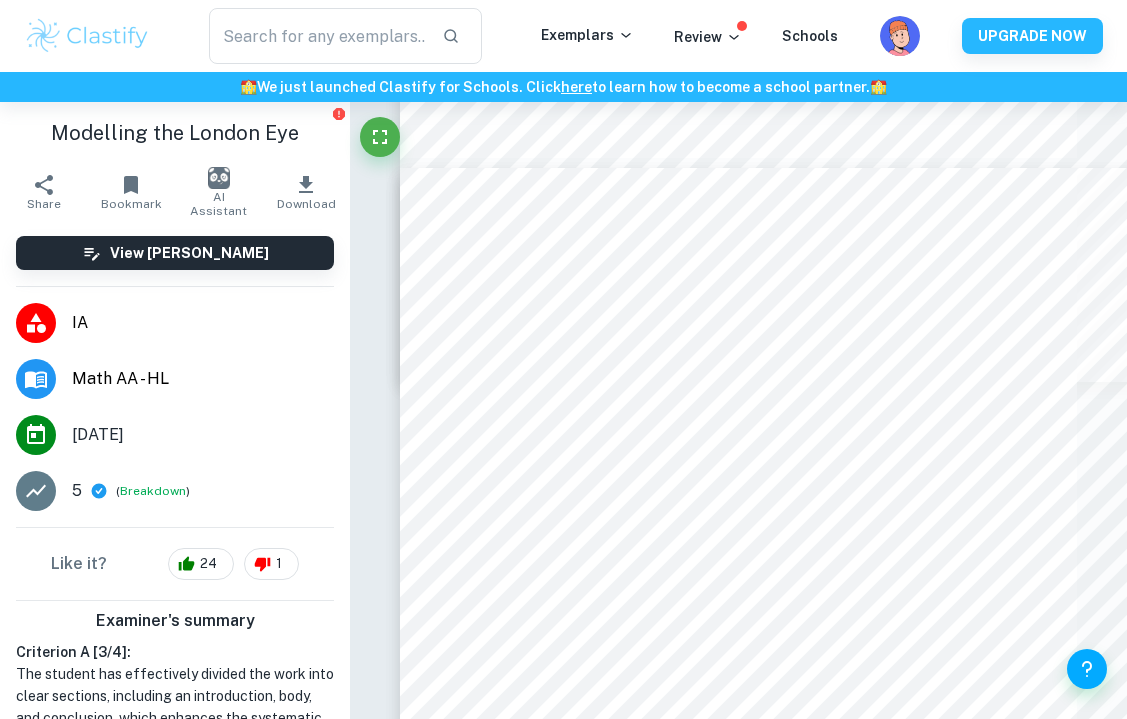 type on "5" 